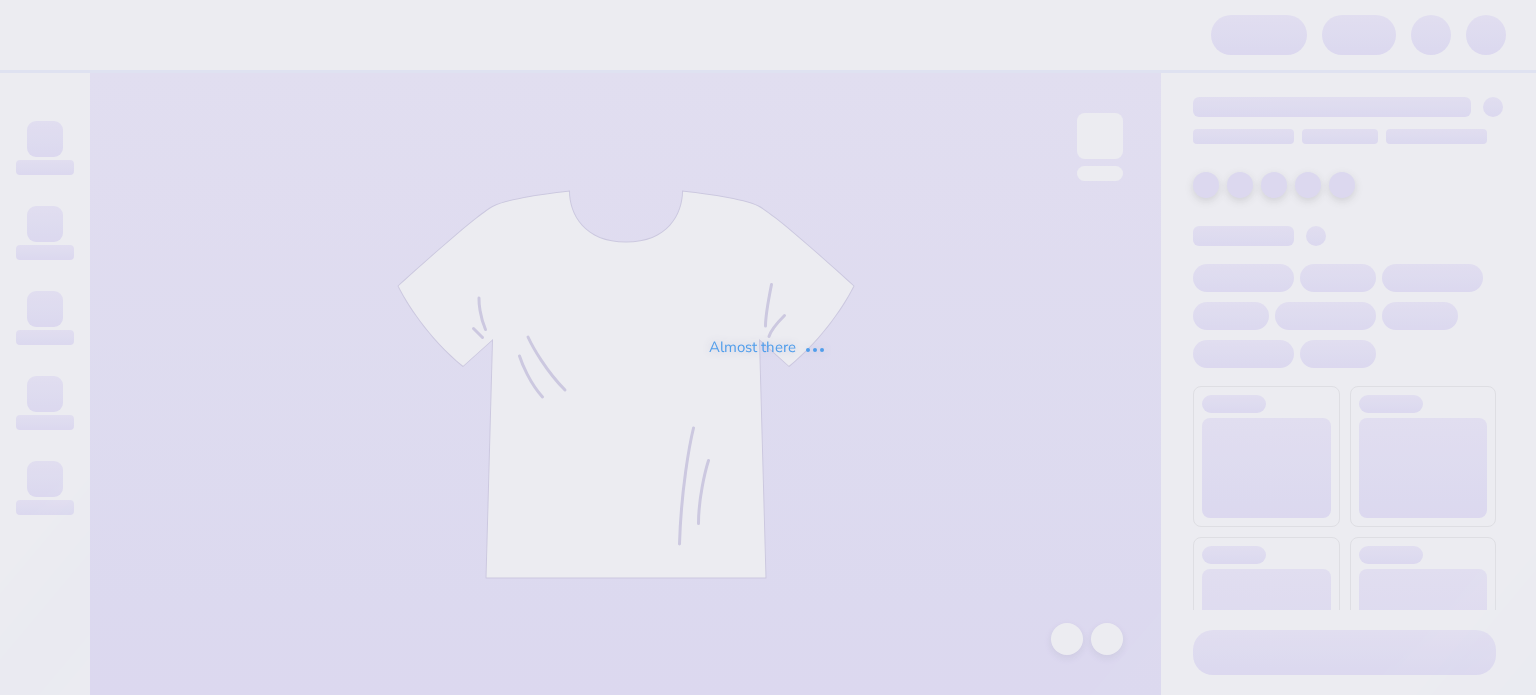 scroll, scrollTop: 0, scrollLeft: 0, axis: both 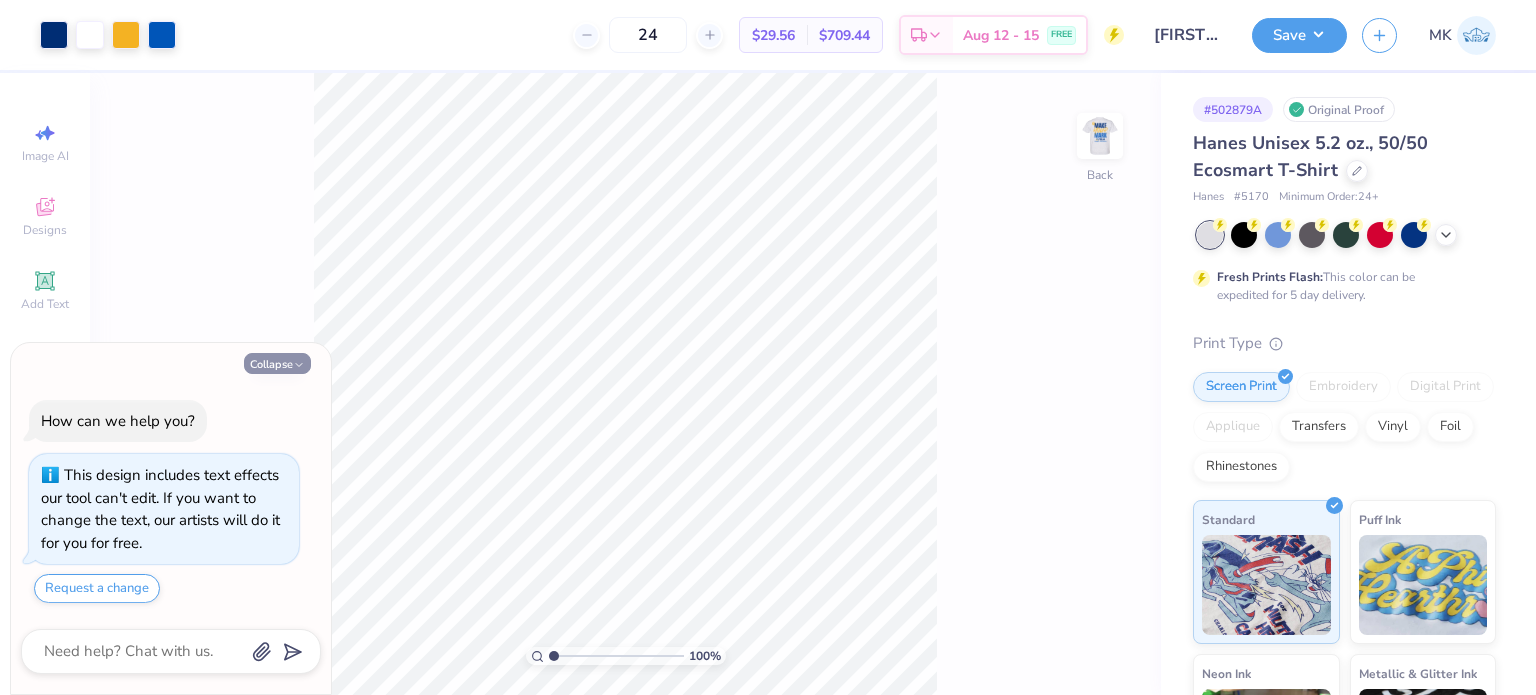 drag, startPoint x: 271, startPoint y: 359, endPoint x: 303, endPoint y: 363, distance: 32.24903 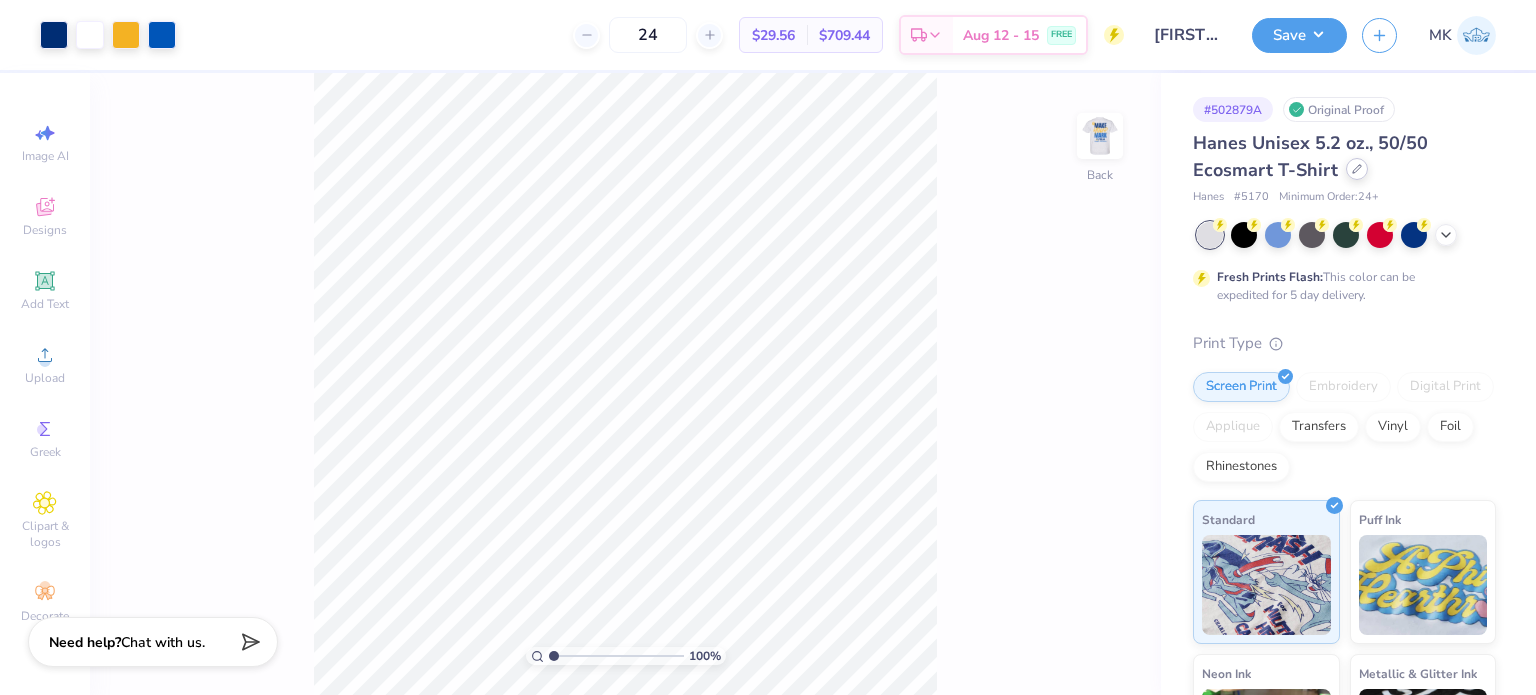 click at bounding box center (1357, 169) 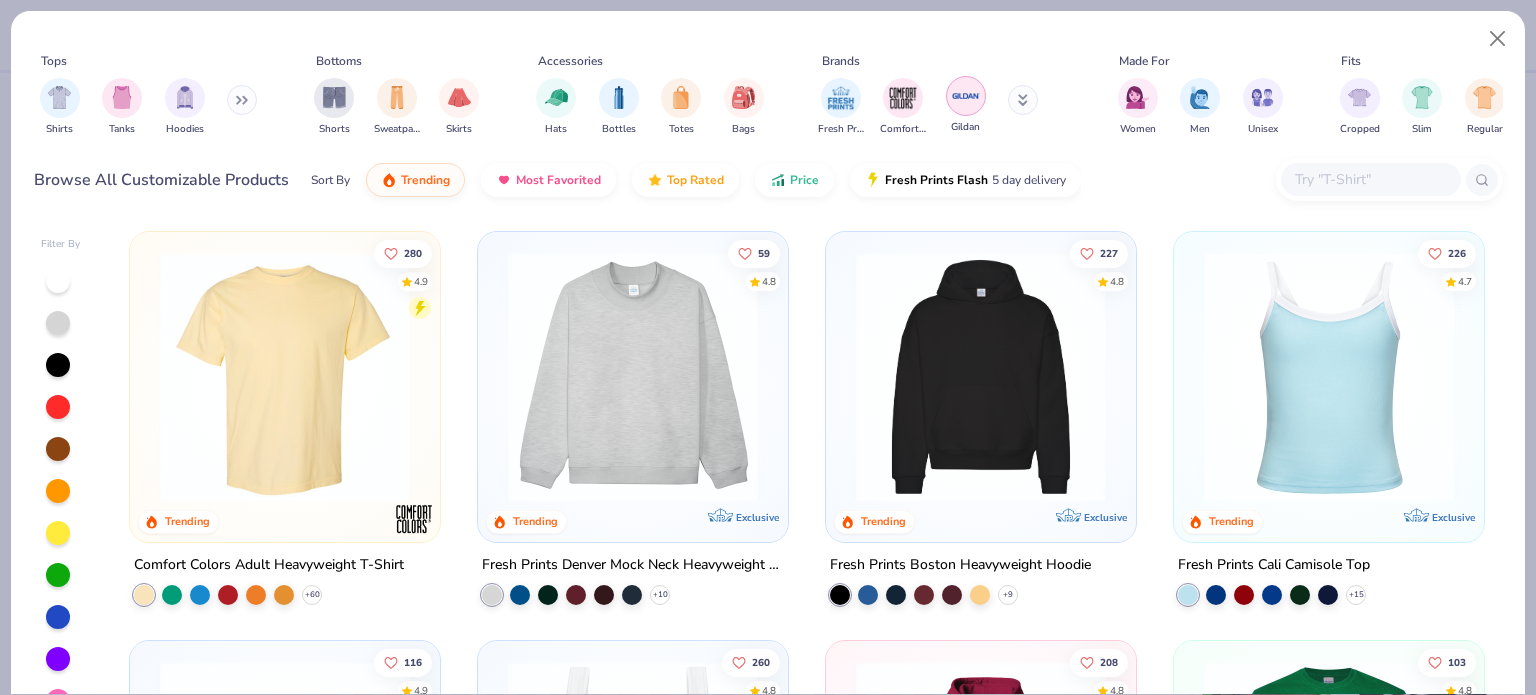 click at bounding box center (966, 96) 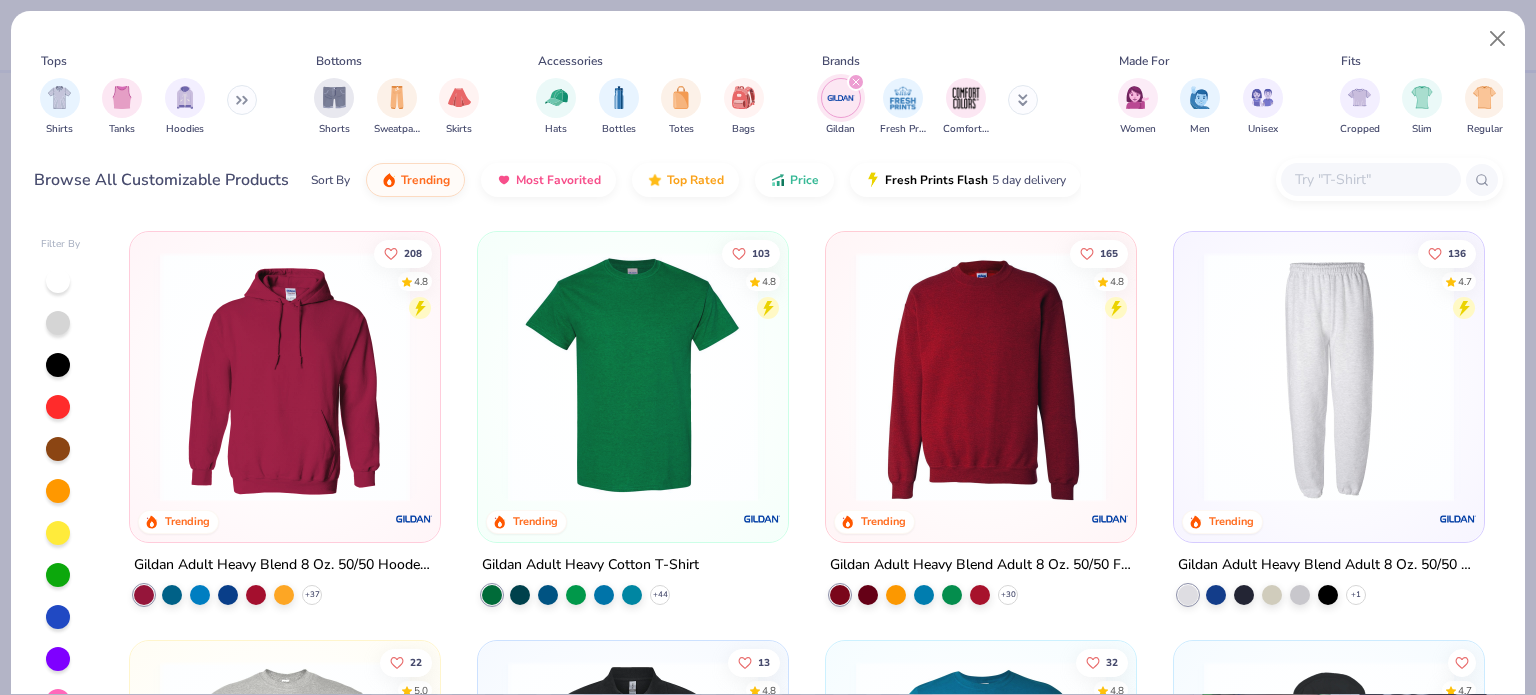 click at bounding box center (633, 377) 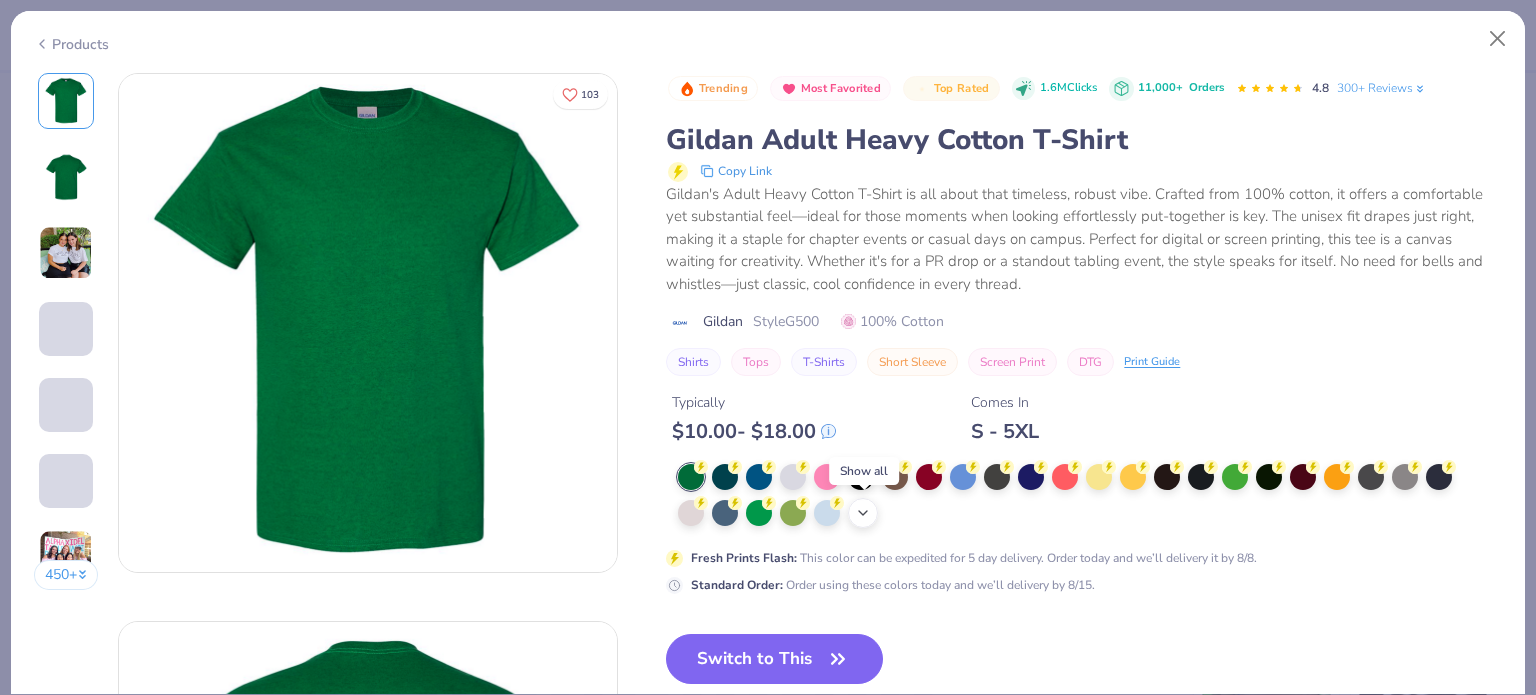 click 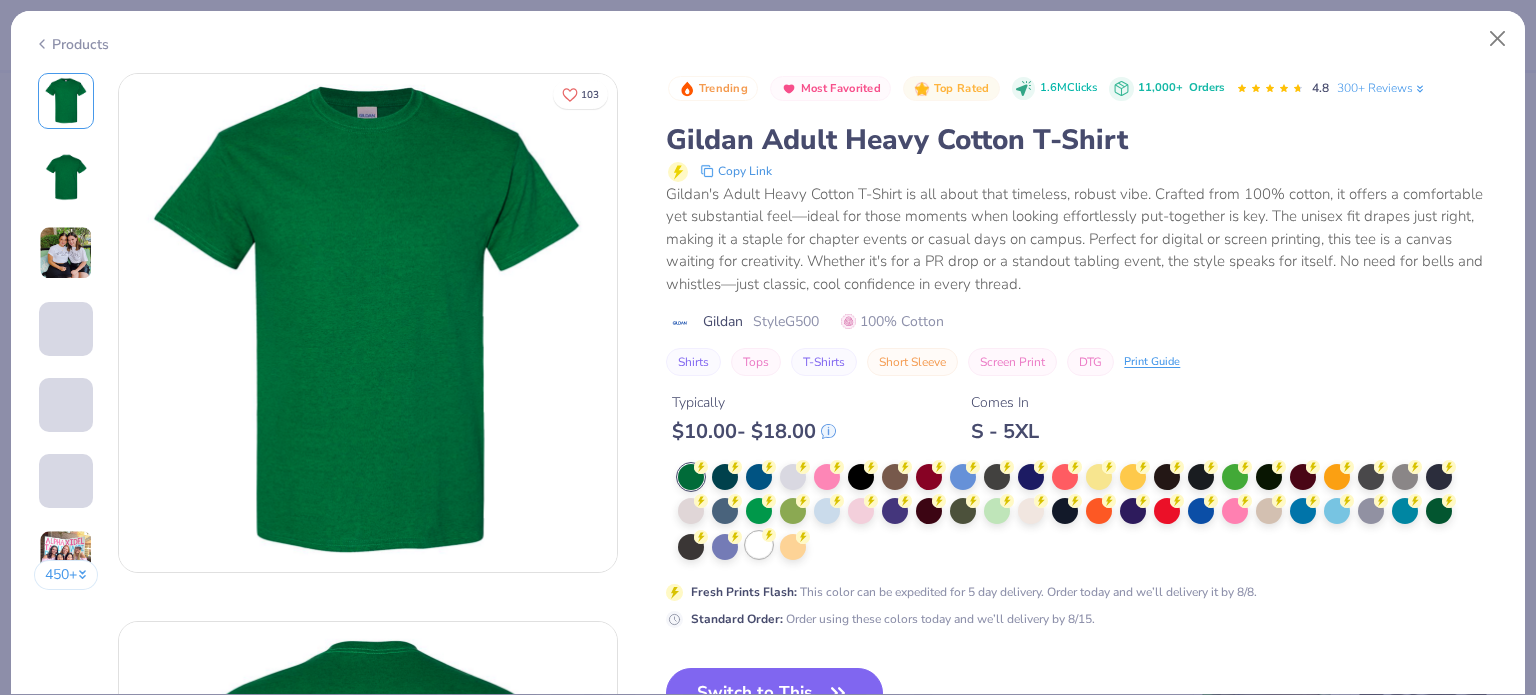 click at bounding box center (759, 545) 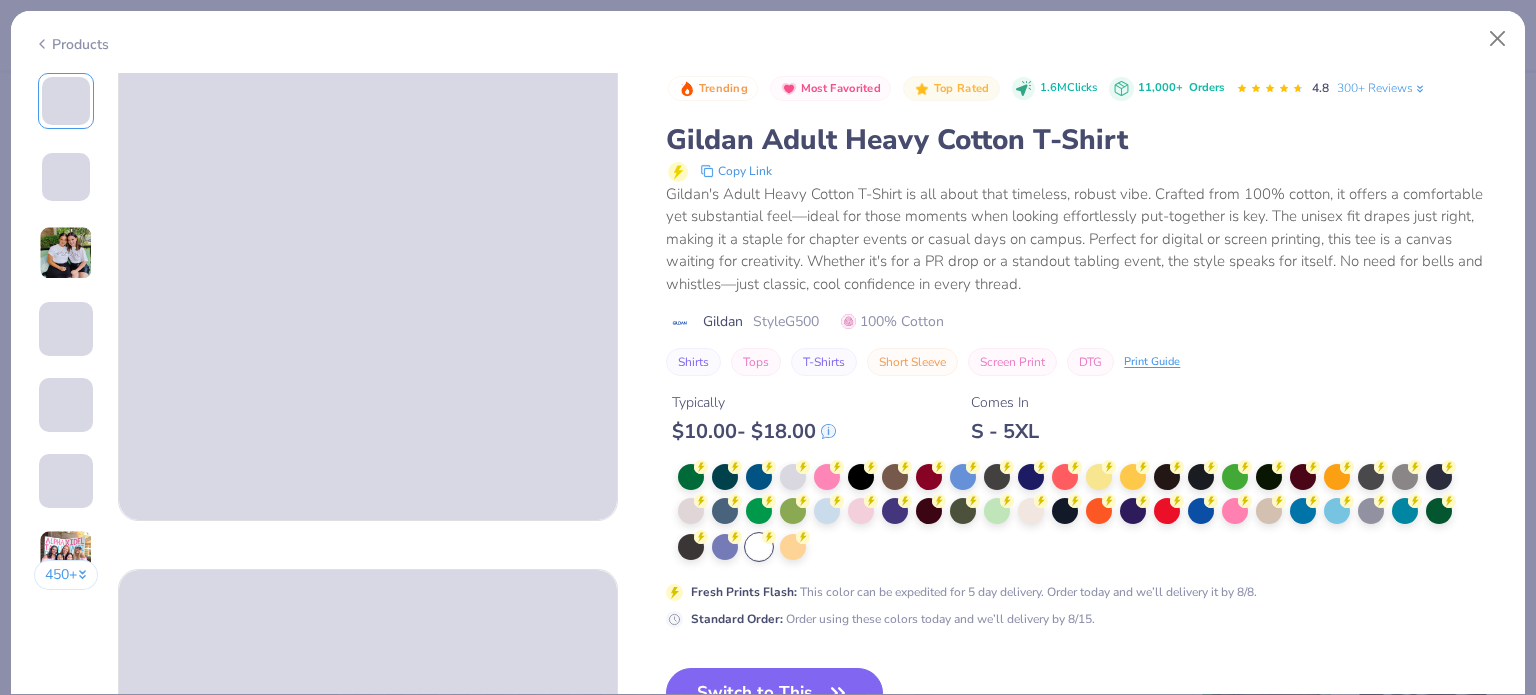 scroll, scrollTop: 0, scrollLeft: 0, axis: both 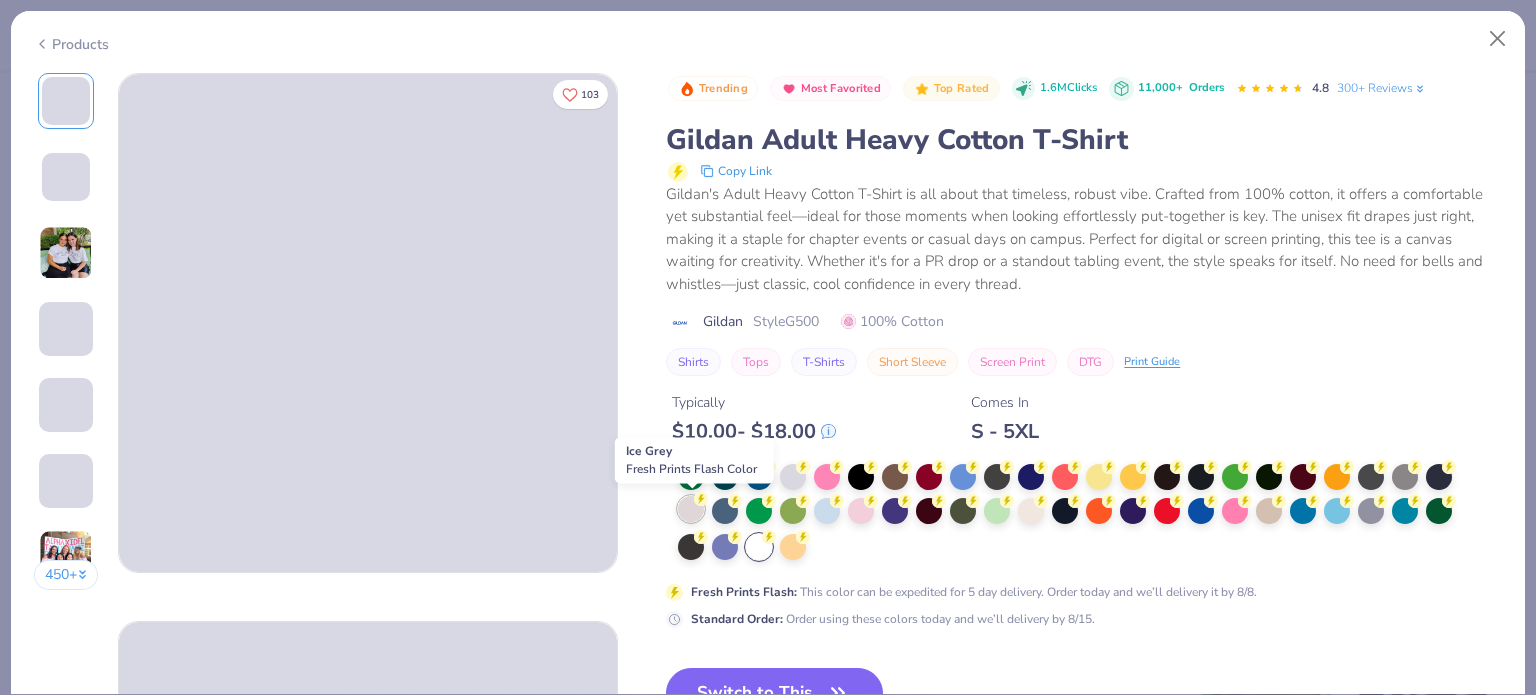 click at bounding box center (691, 509) 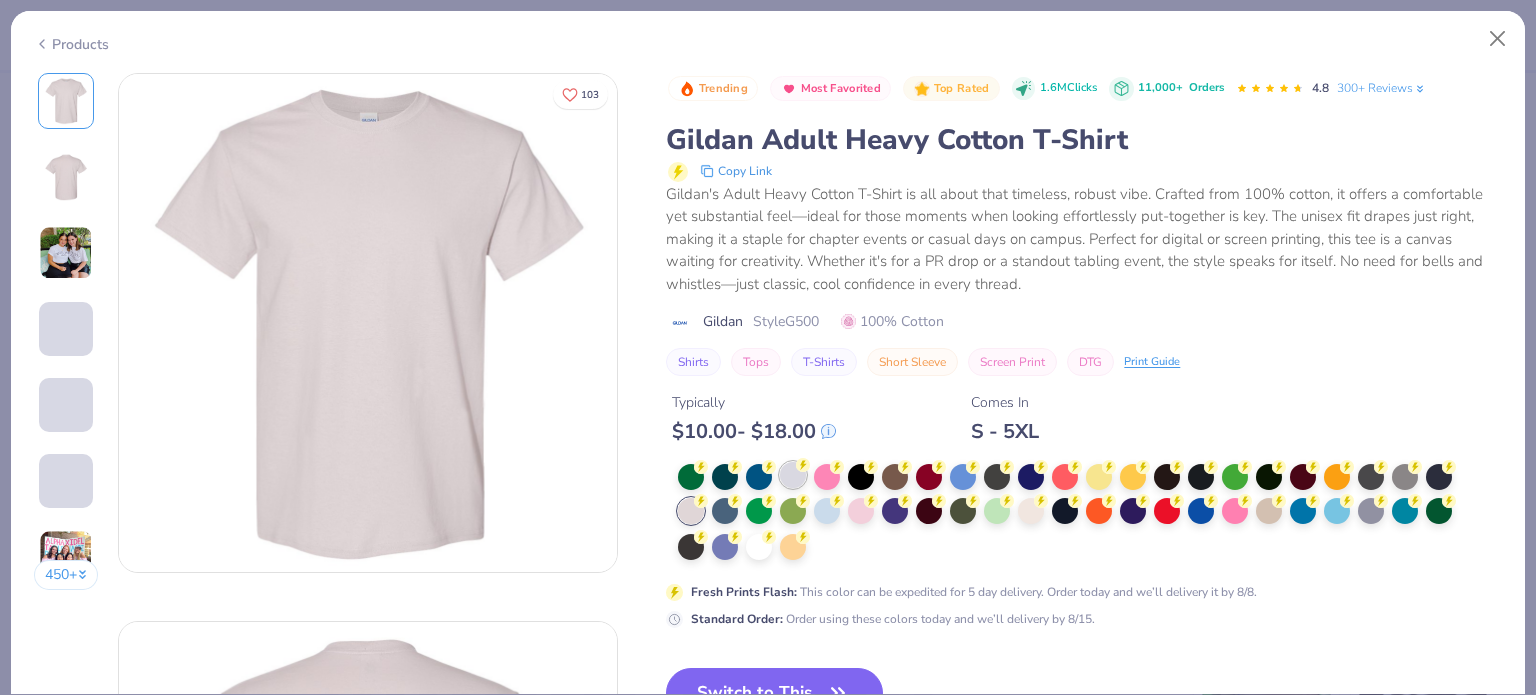 click at bounding box center [793, 475] 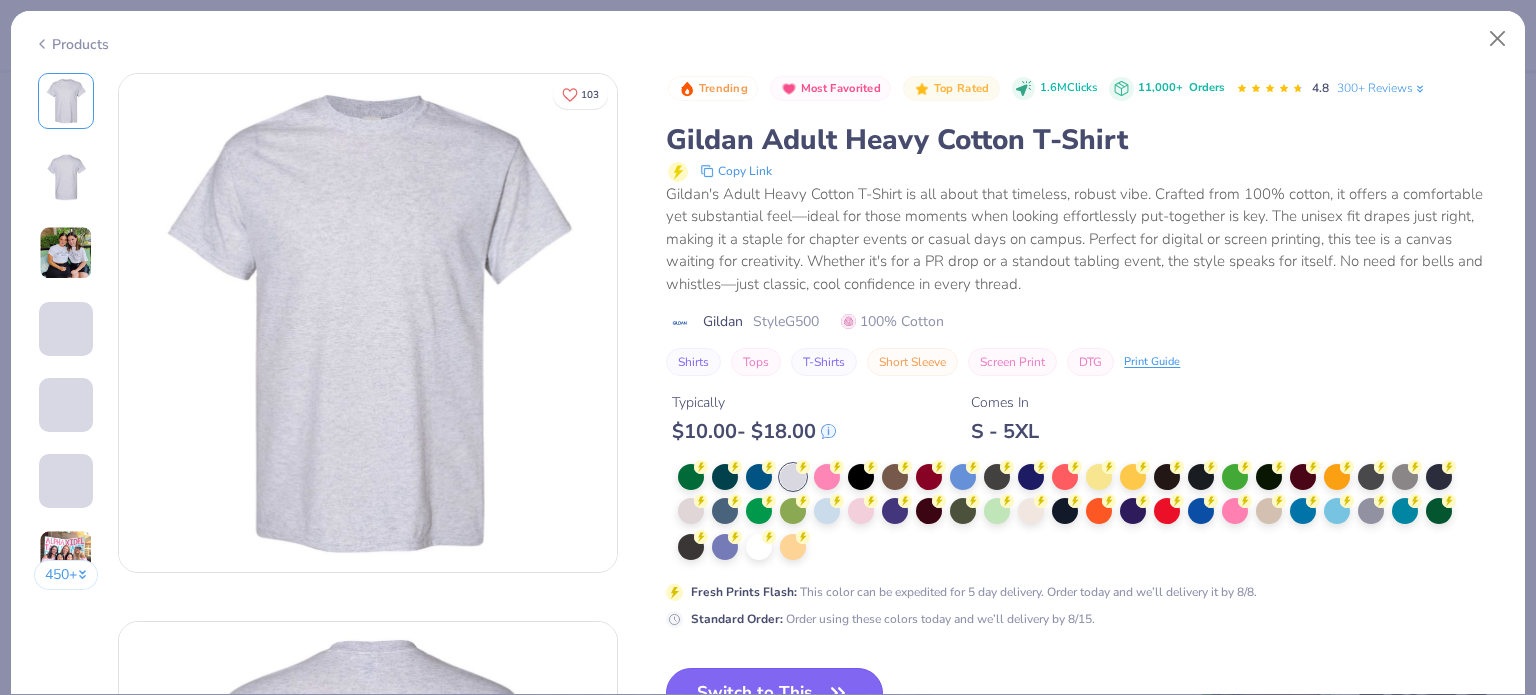 click on "Switch to This" at bounding box center [774, 693] 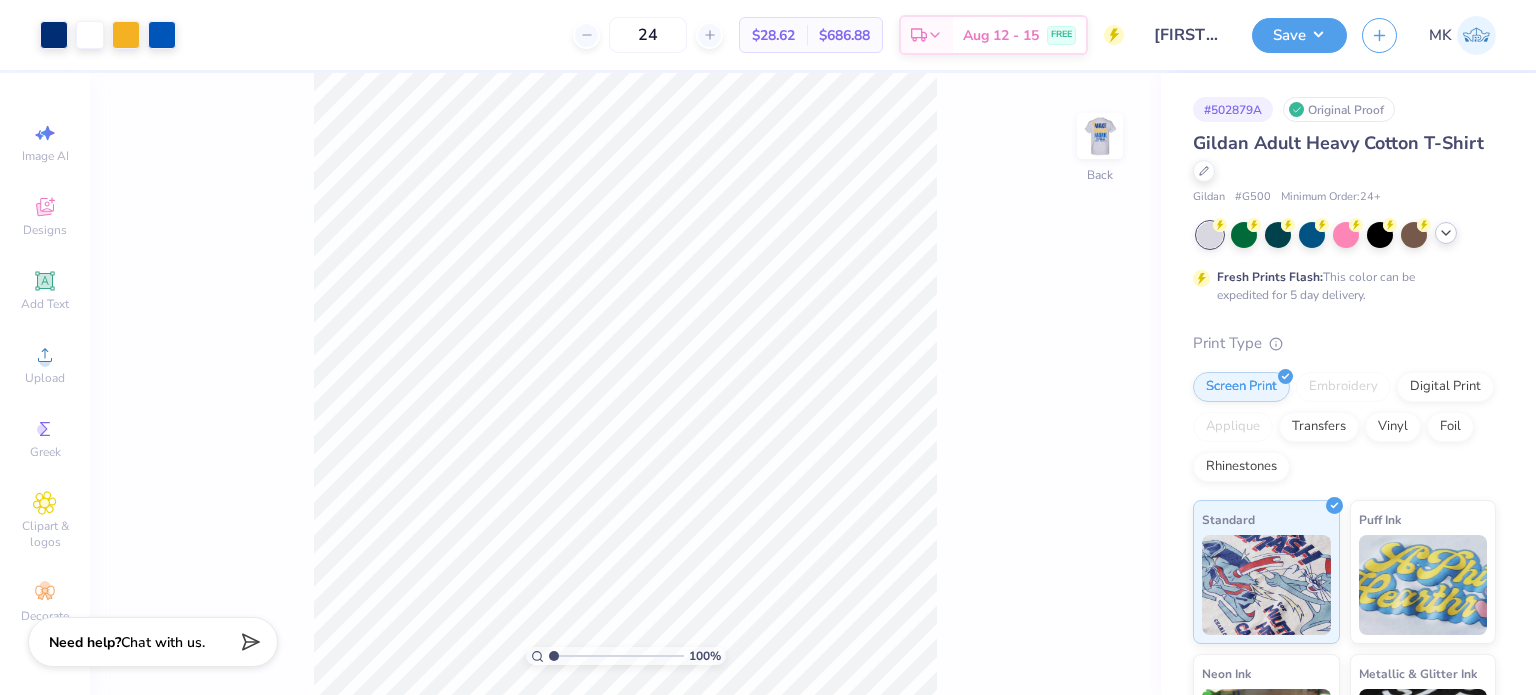 click 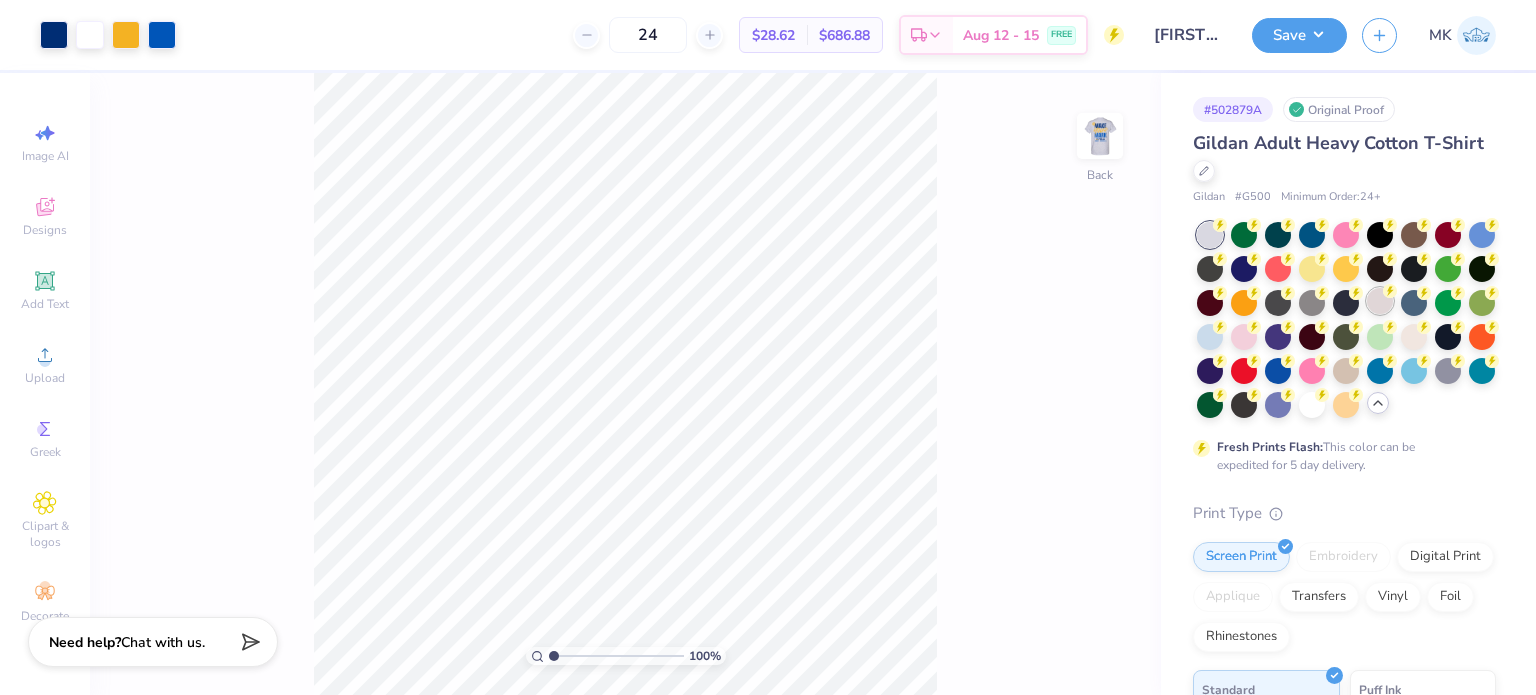 click at bounding box center (1380, 301) 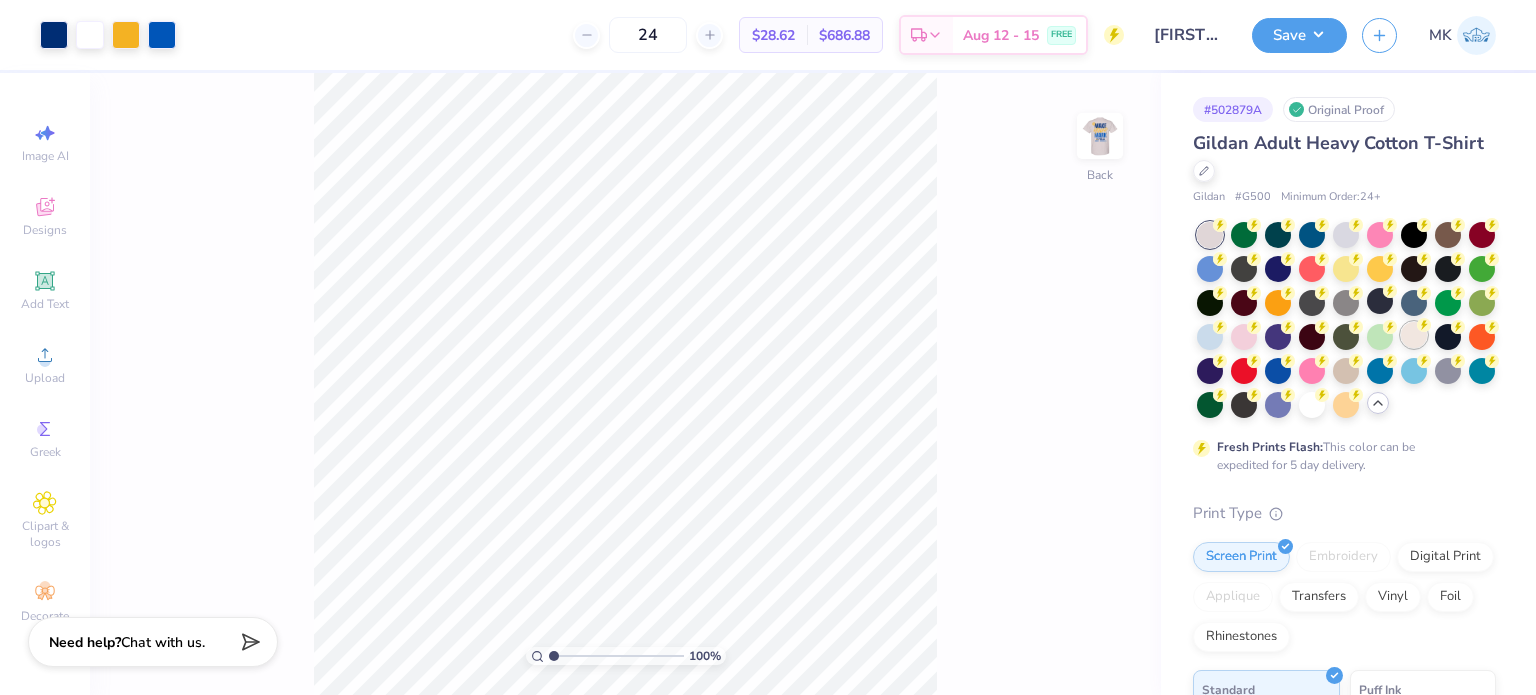 click at bounding box center [1414, 335] 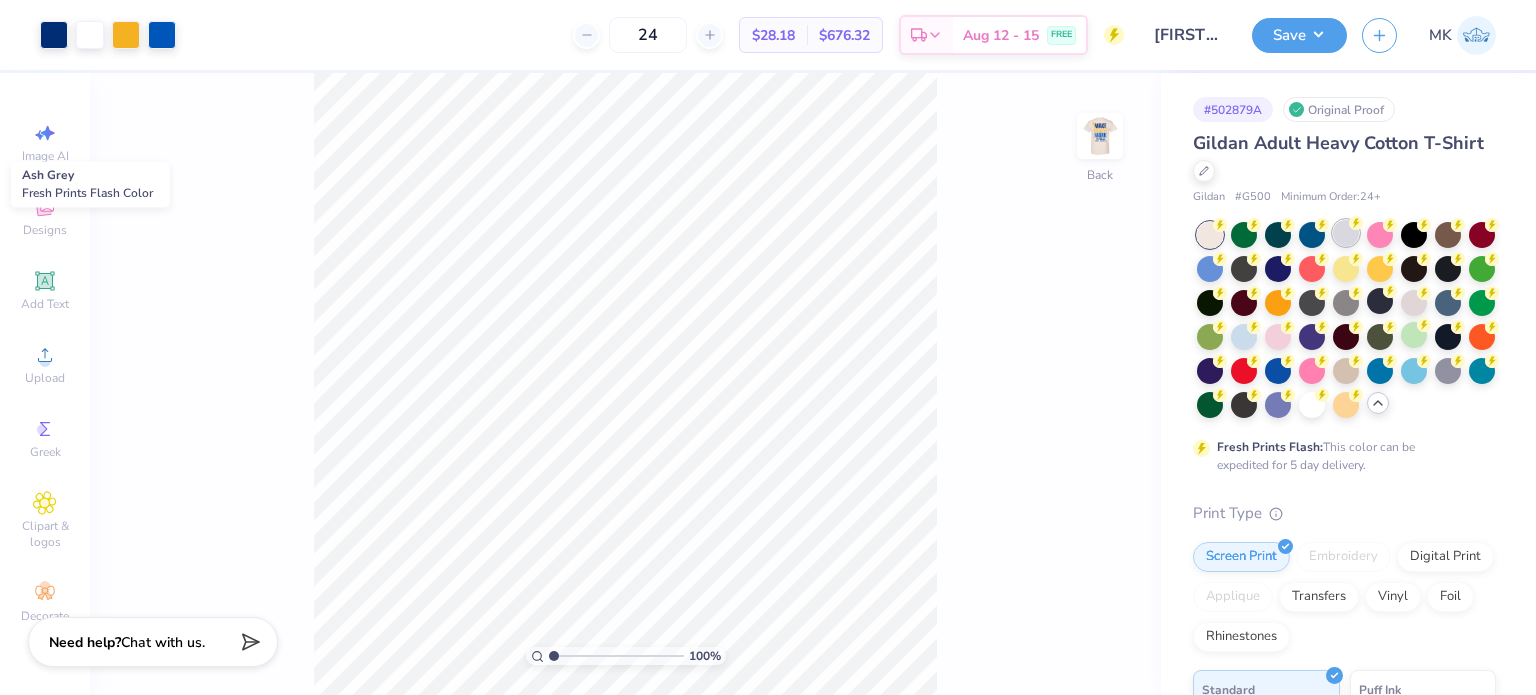 click at bounding box center (1346, 233) 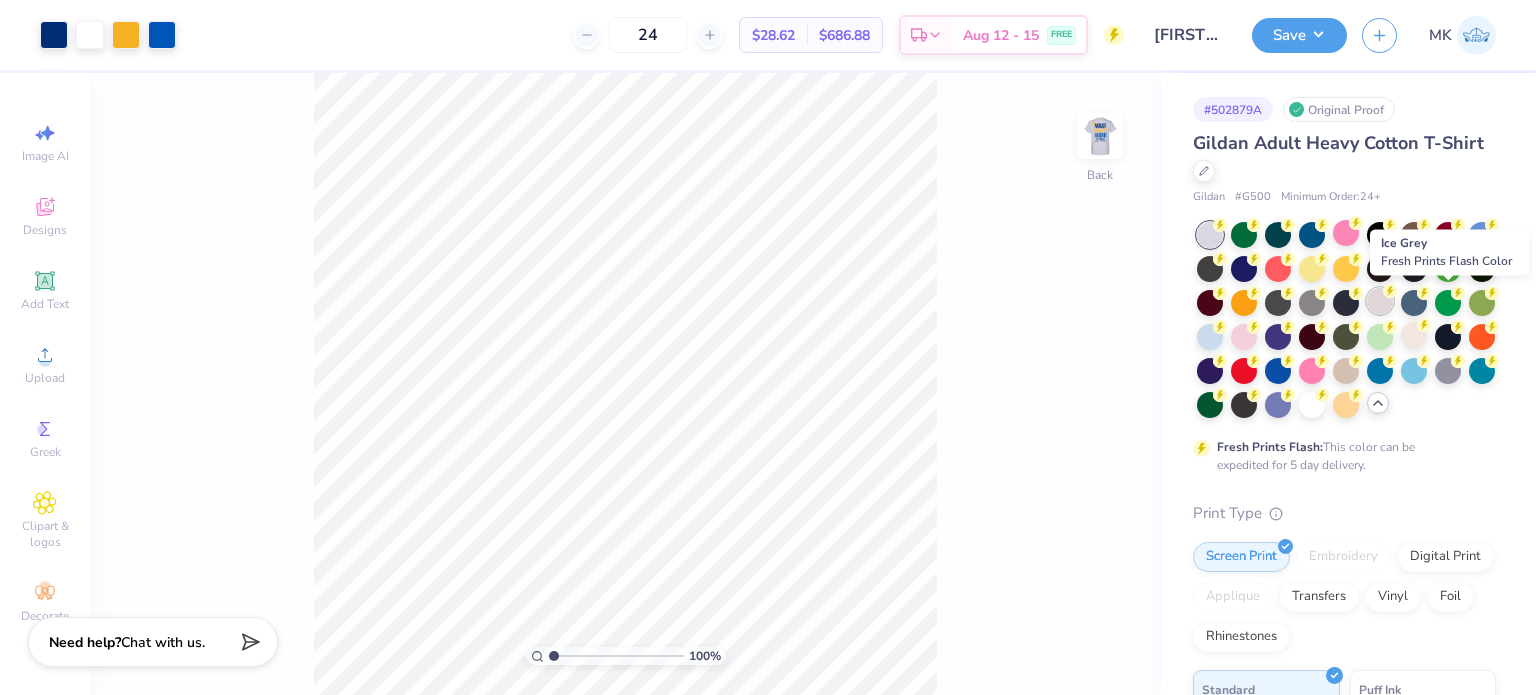 click at bounding box center (1380, 301) 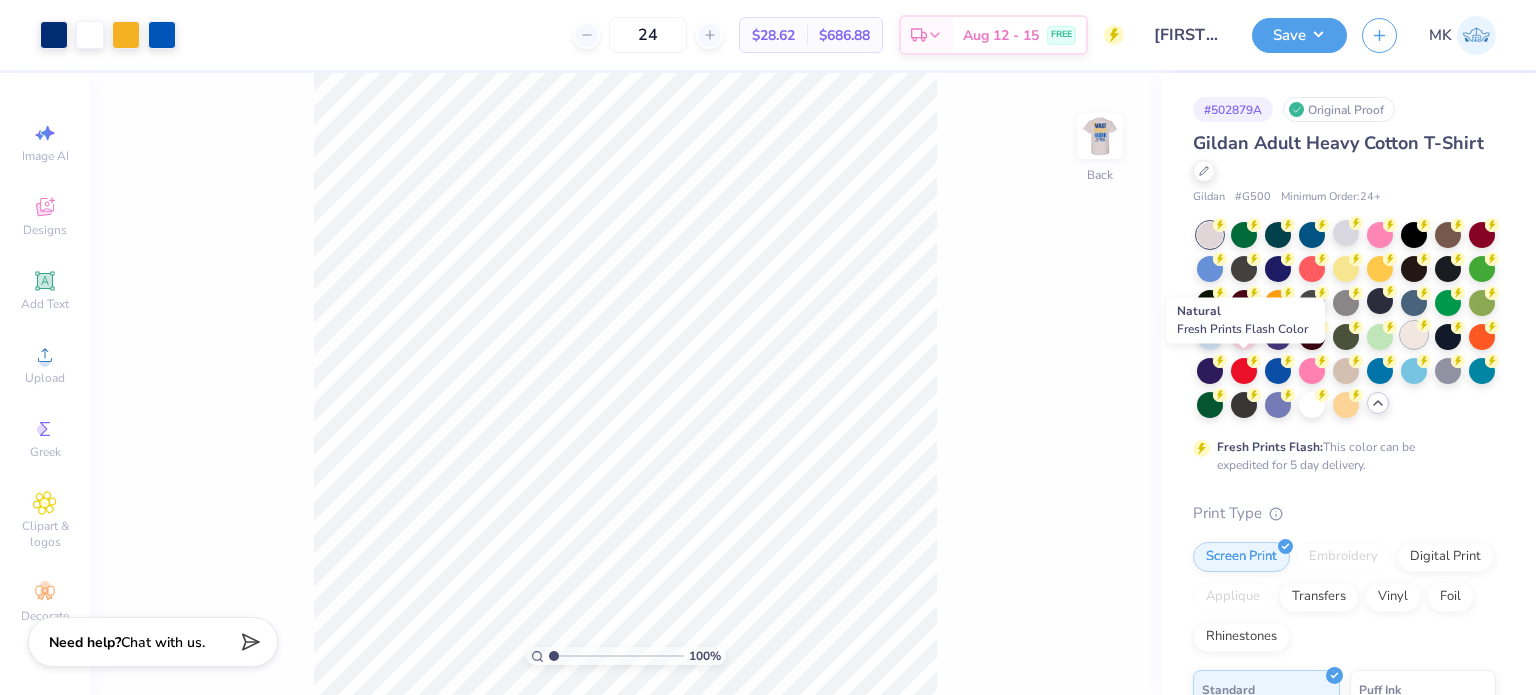 click at bounding box center (1414, 335) 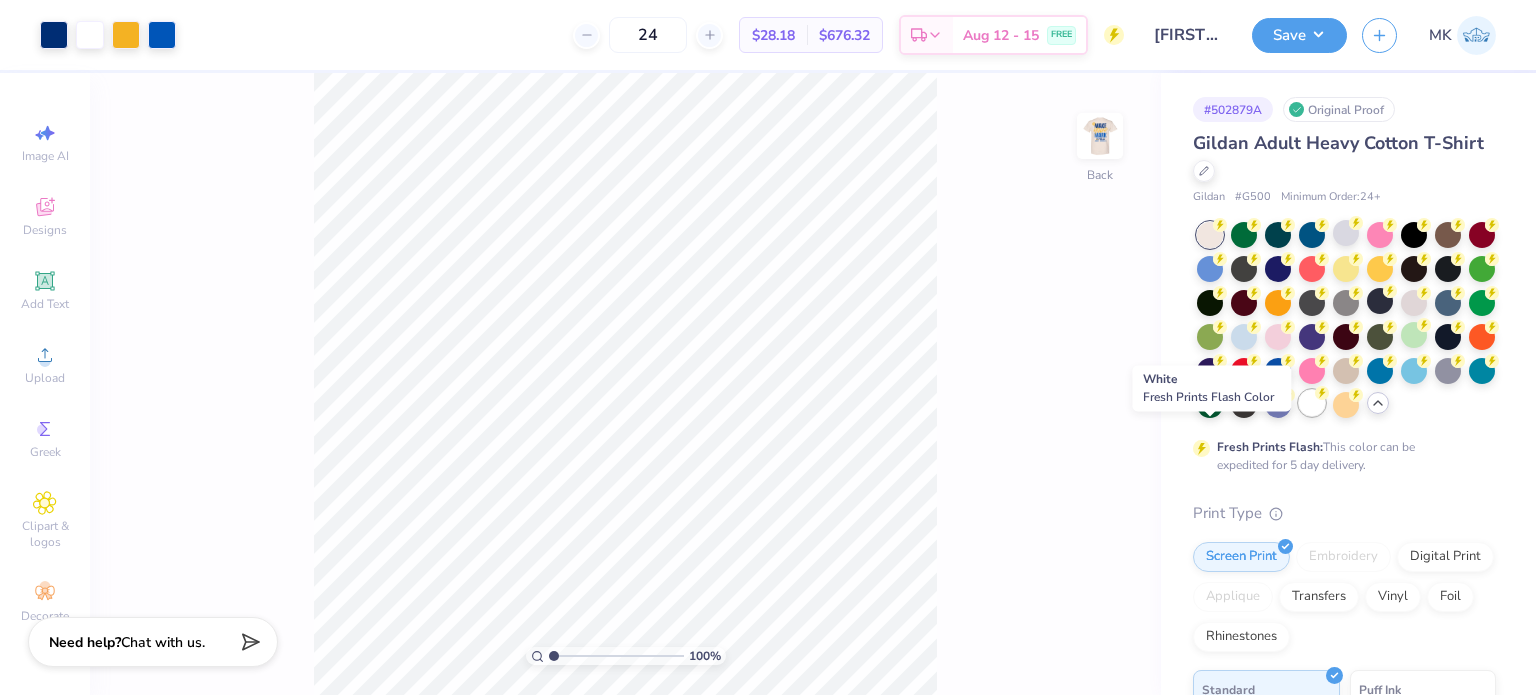 click at bounding box center [1312, 403] 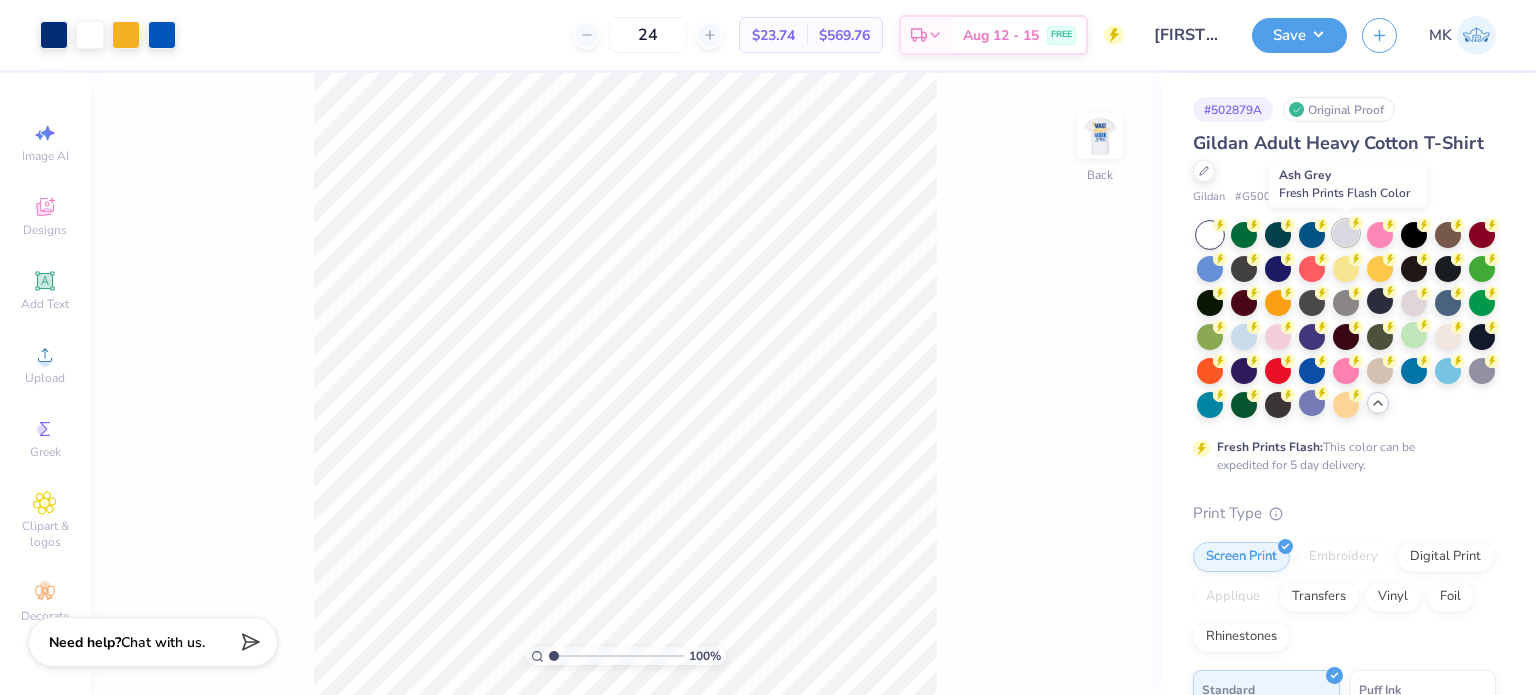 click at bounding box center (1346, 233) 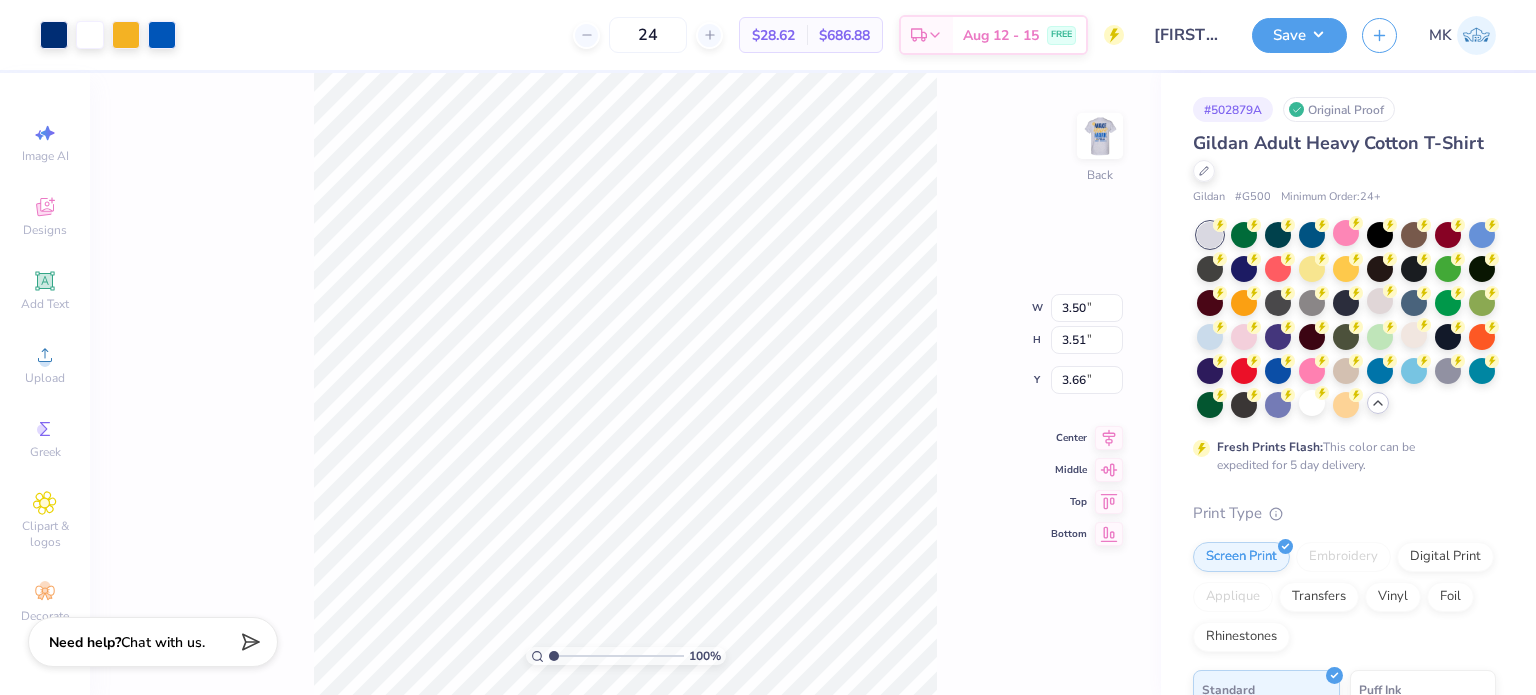 type on "3.62" 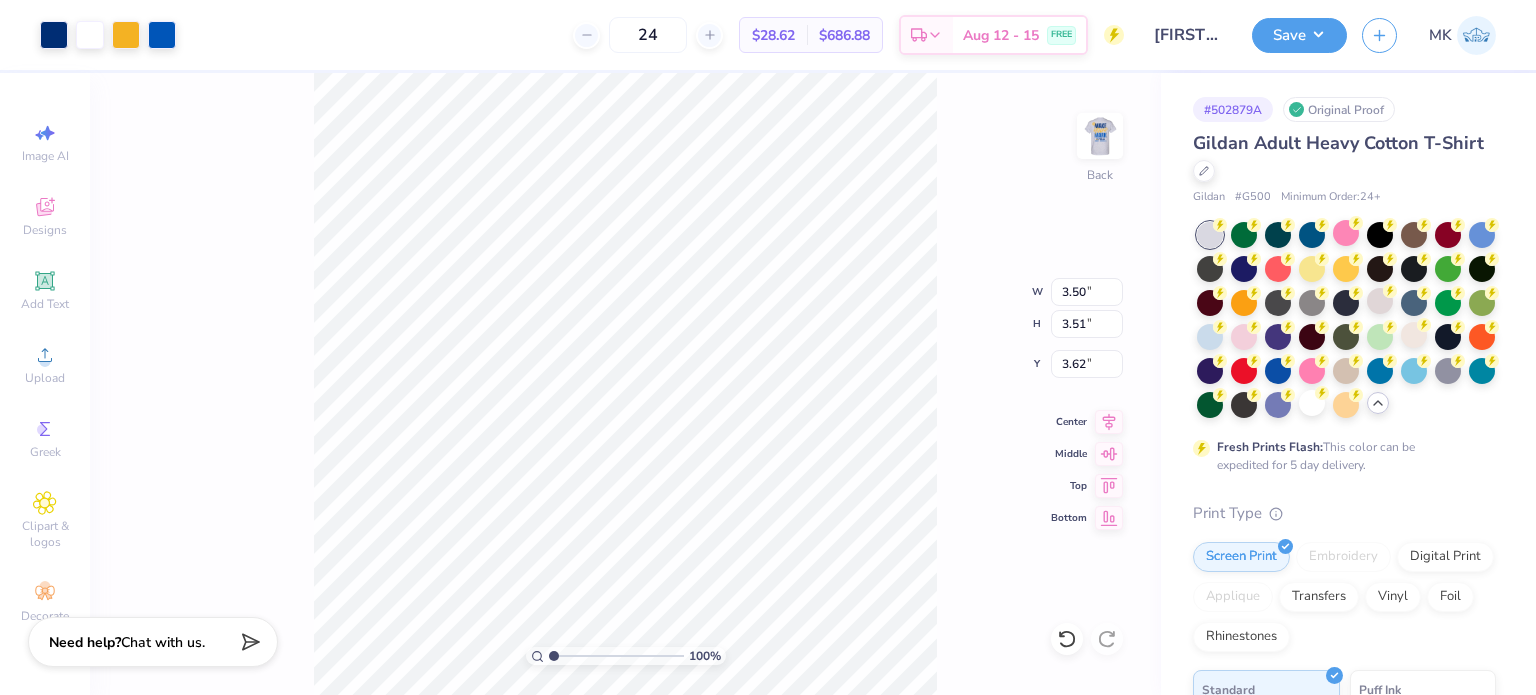 type on "9.54" 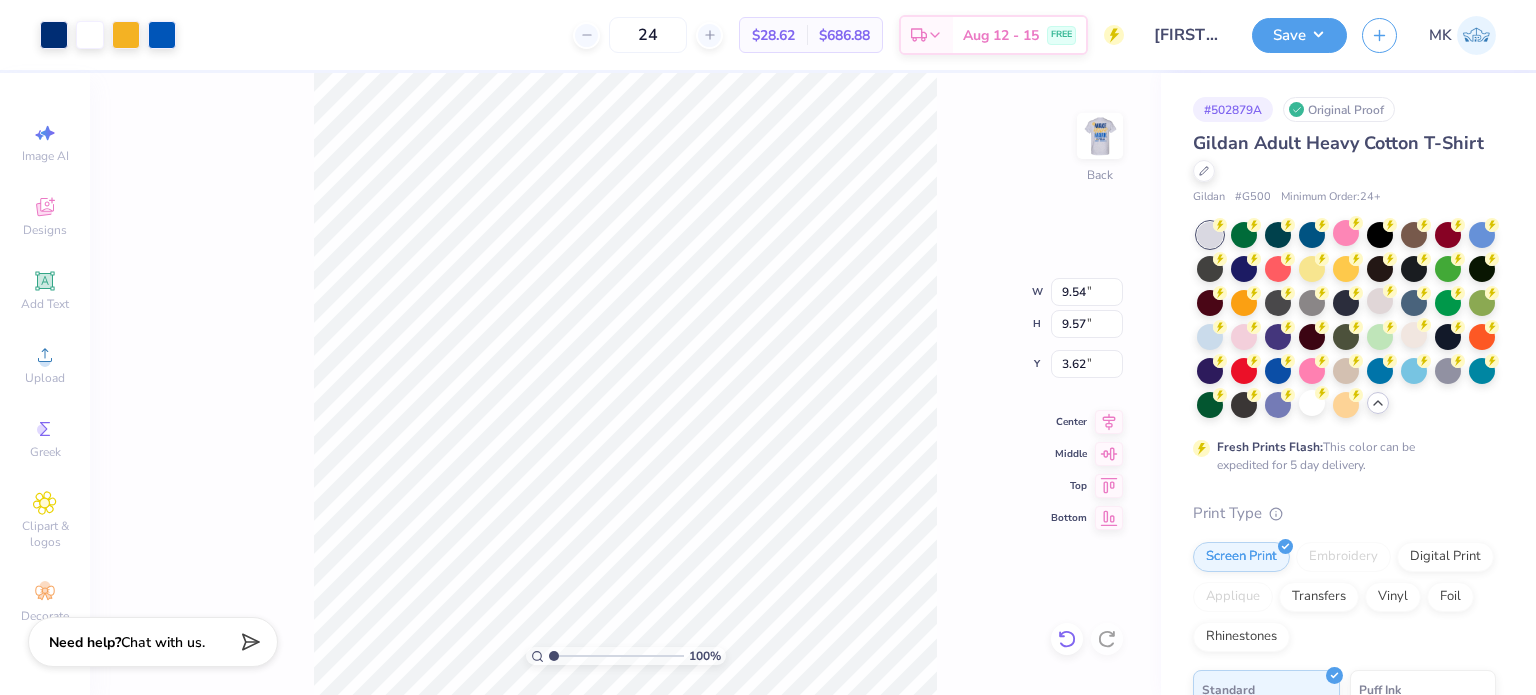click 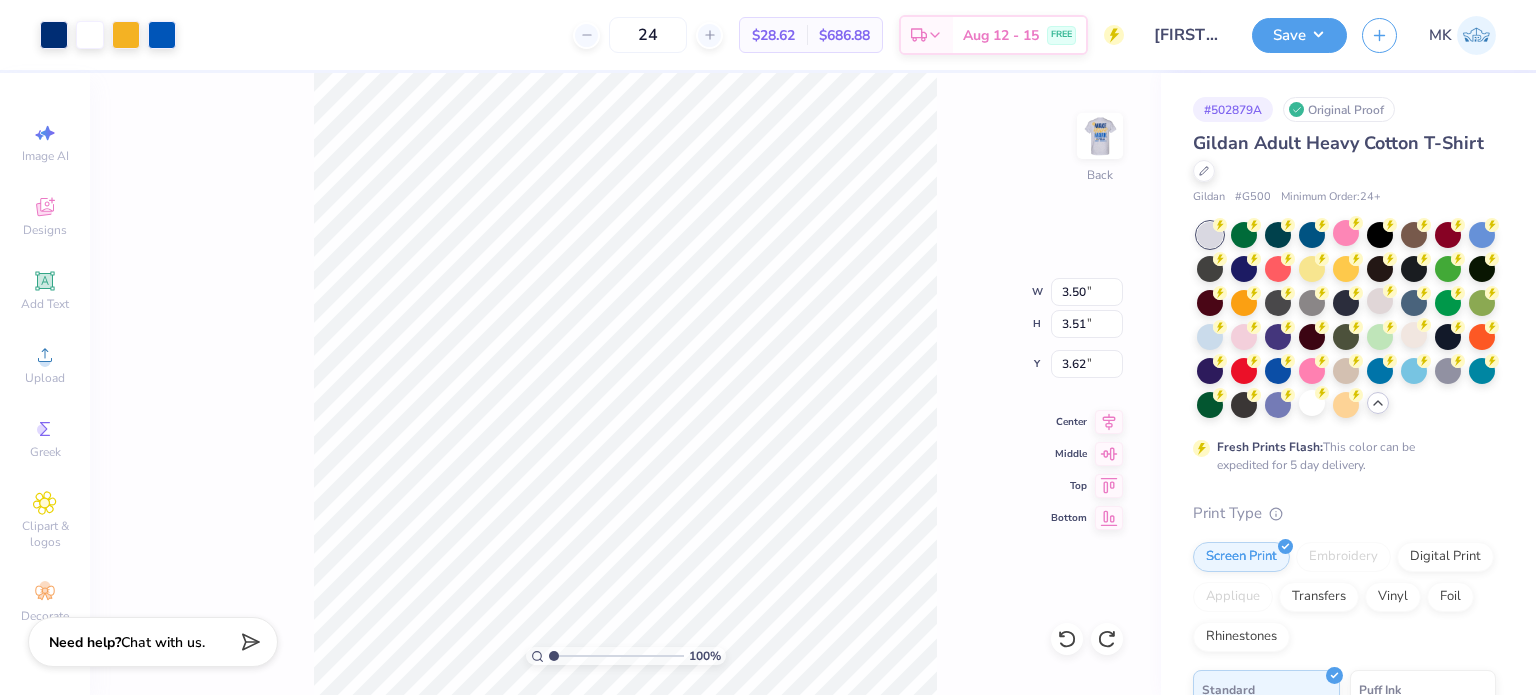 type on "3.28" 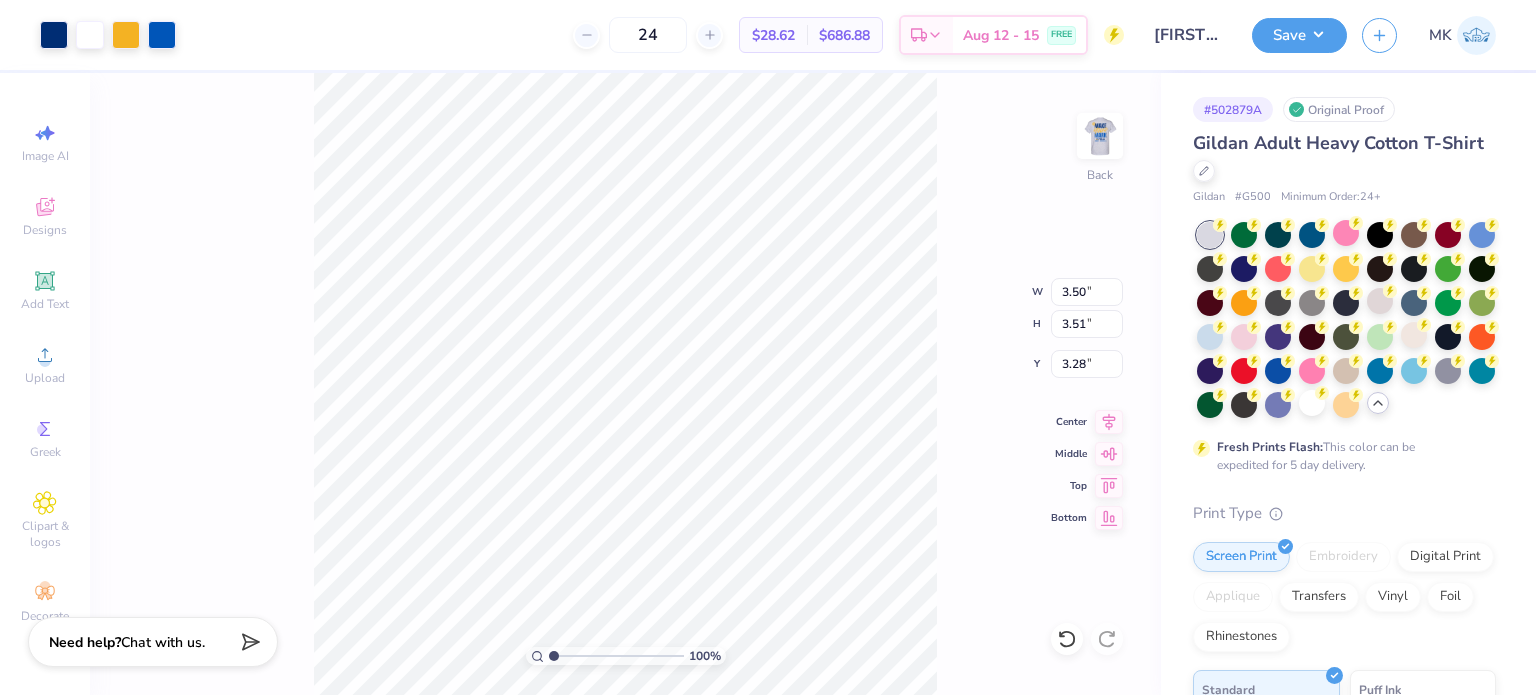 type on "9.52" 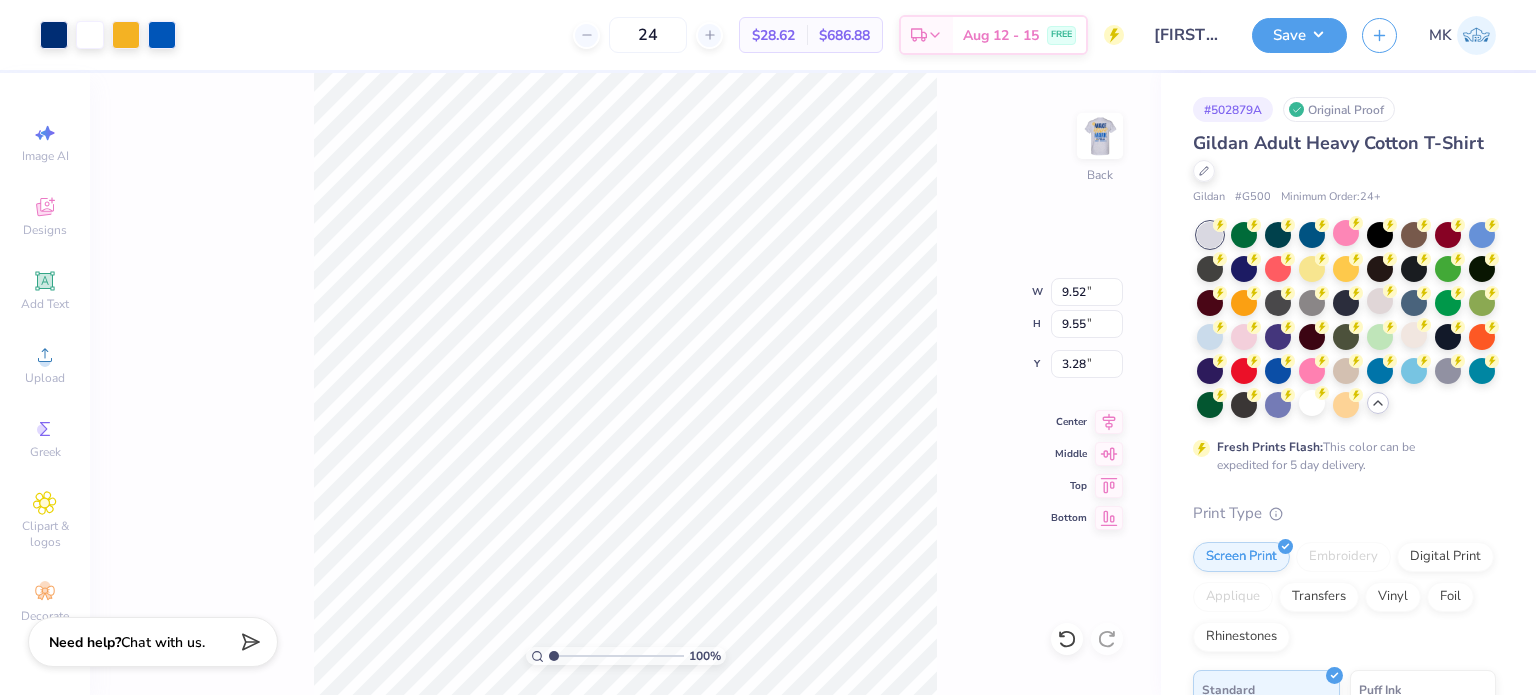 type on "3.24" 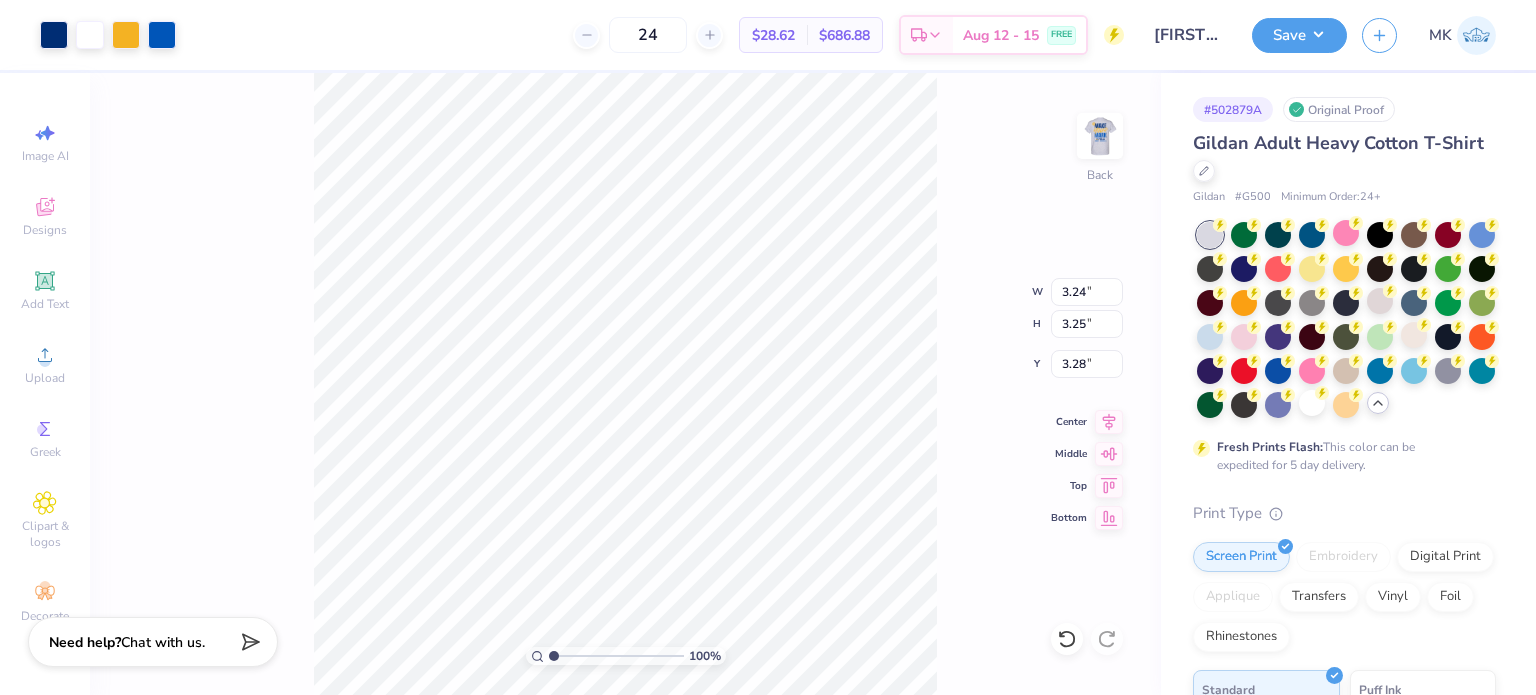type on "3.00" 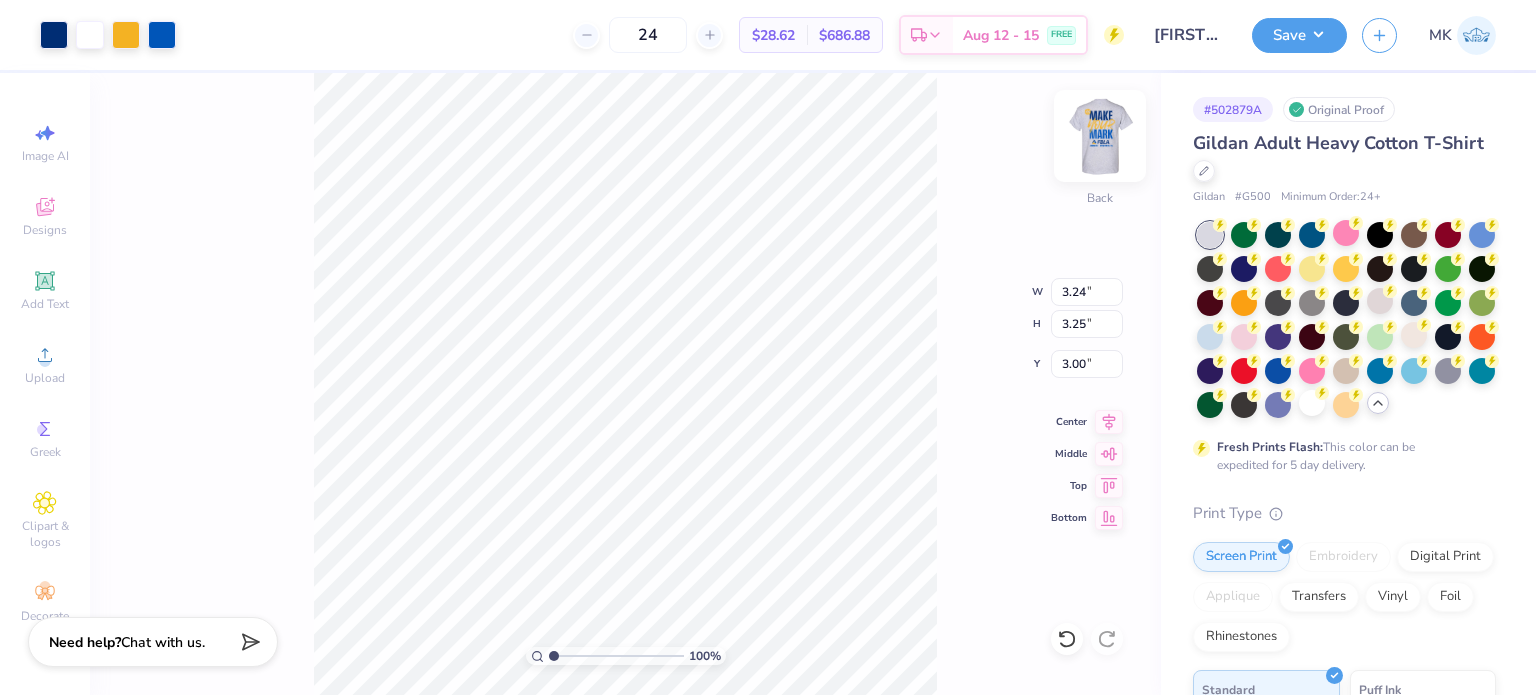 click at bounding box center [1100, 136] 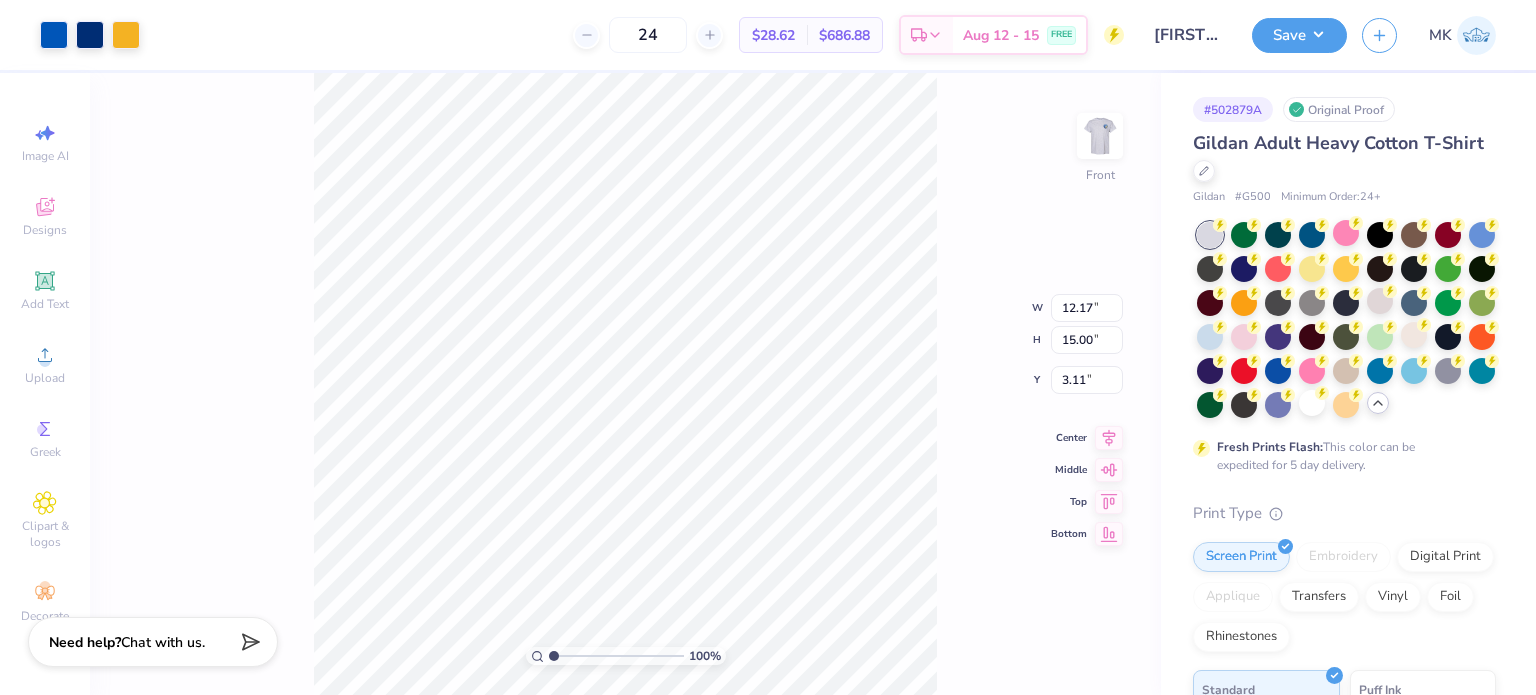 type on "3.52" 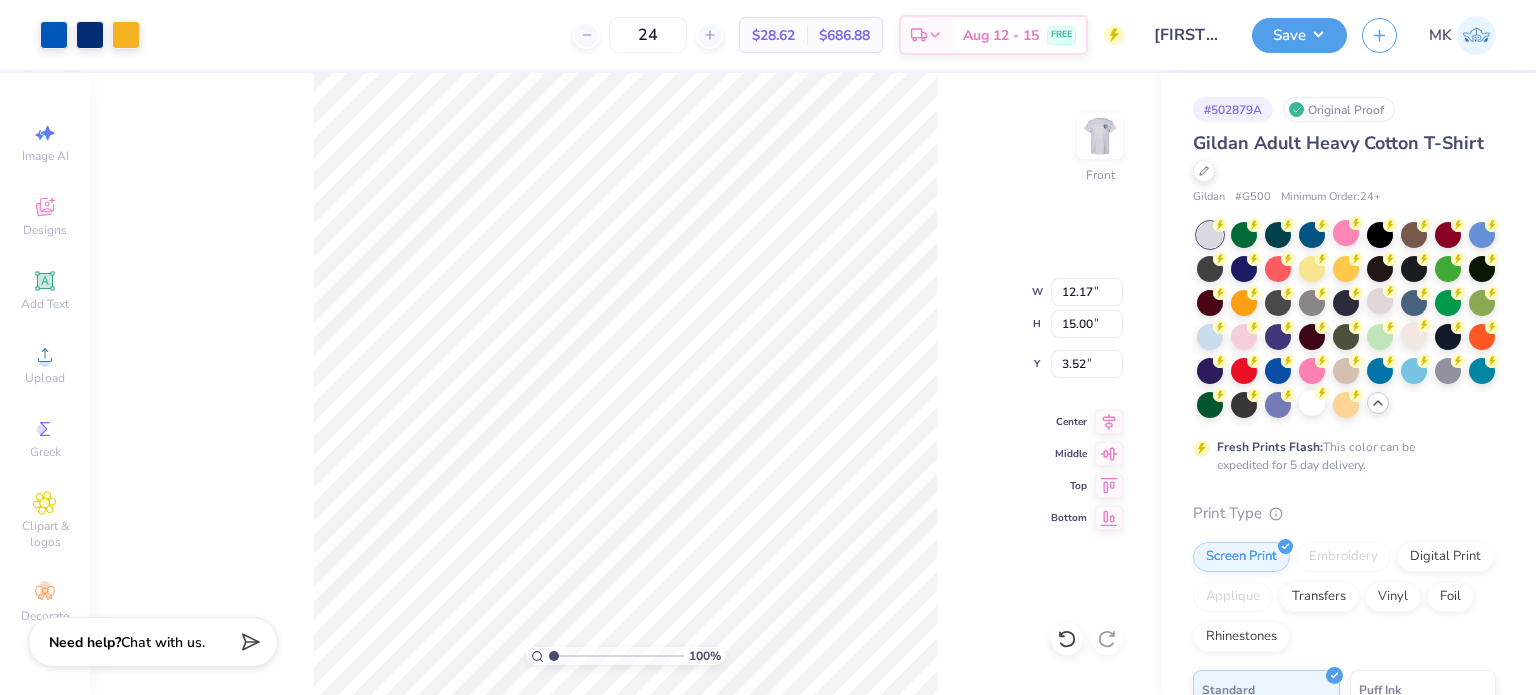 type on "3.31" 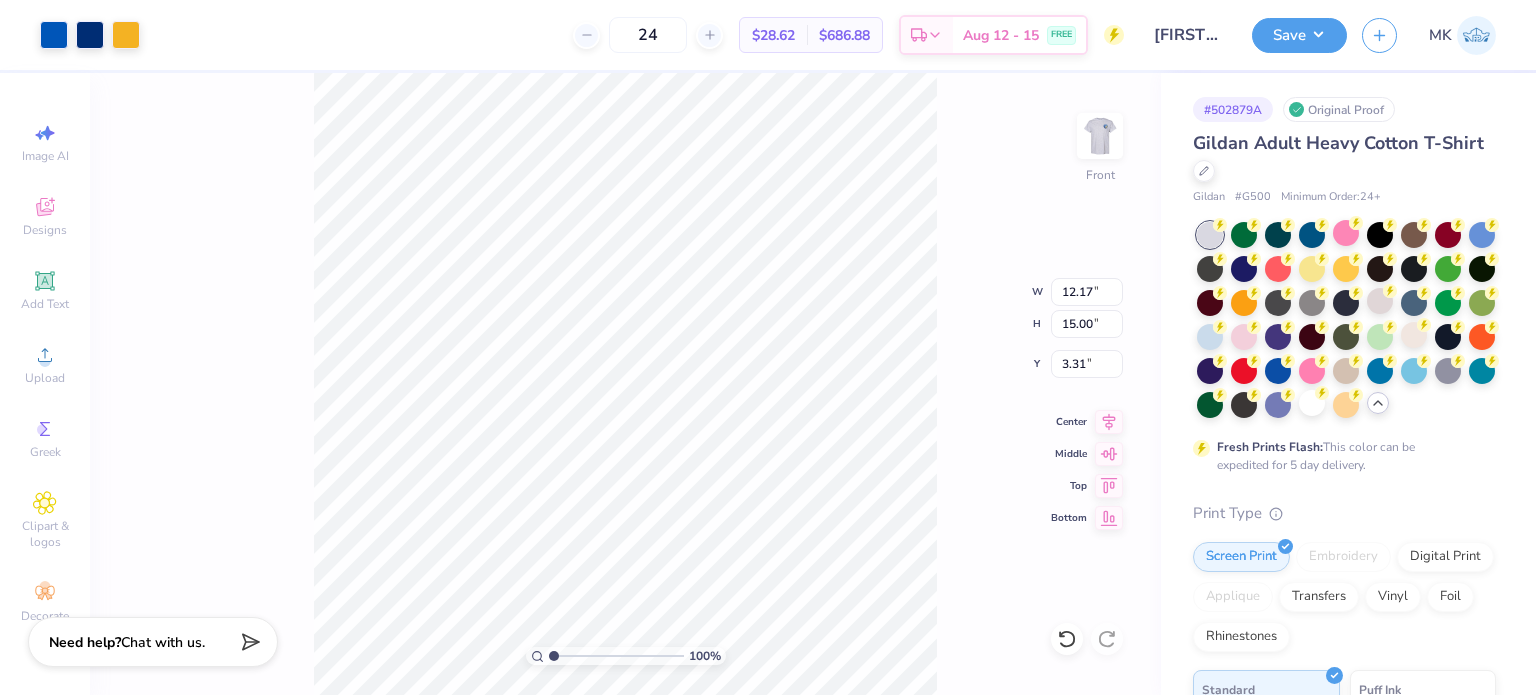type on "3.00" 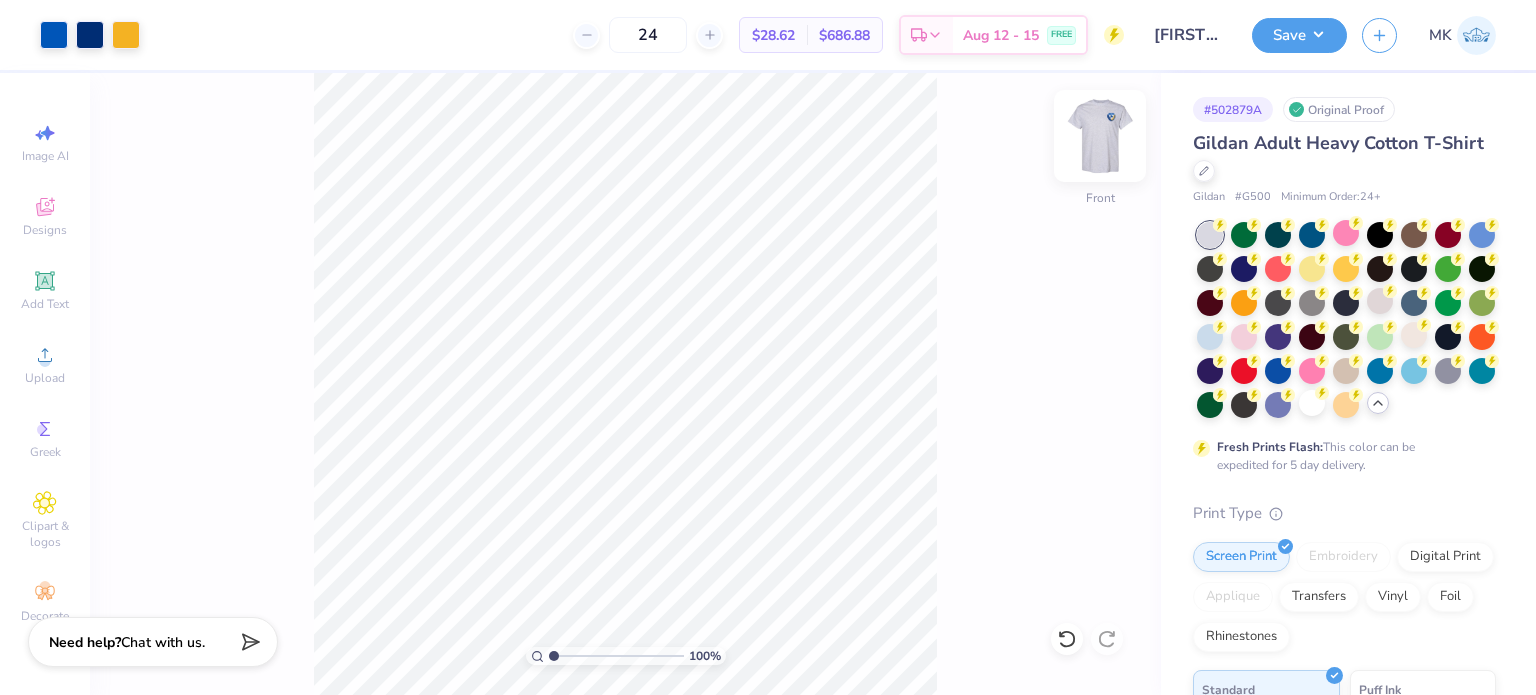 click at bounding box center [1100, 136] 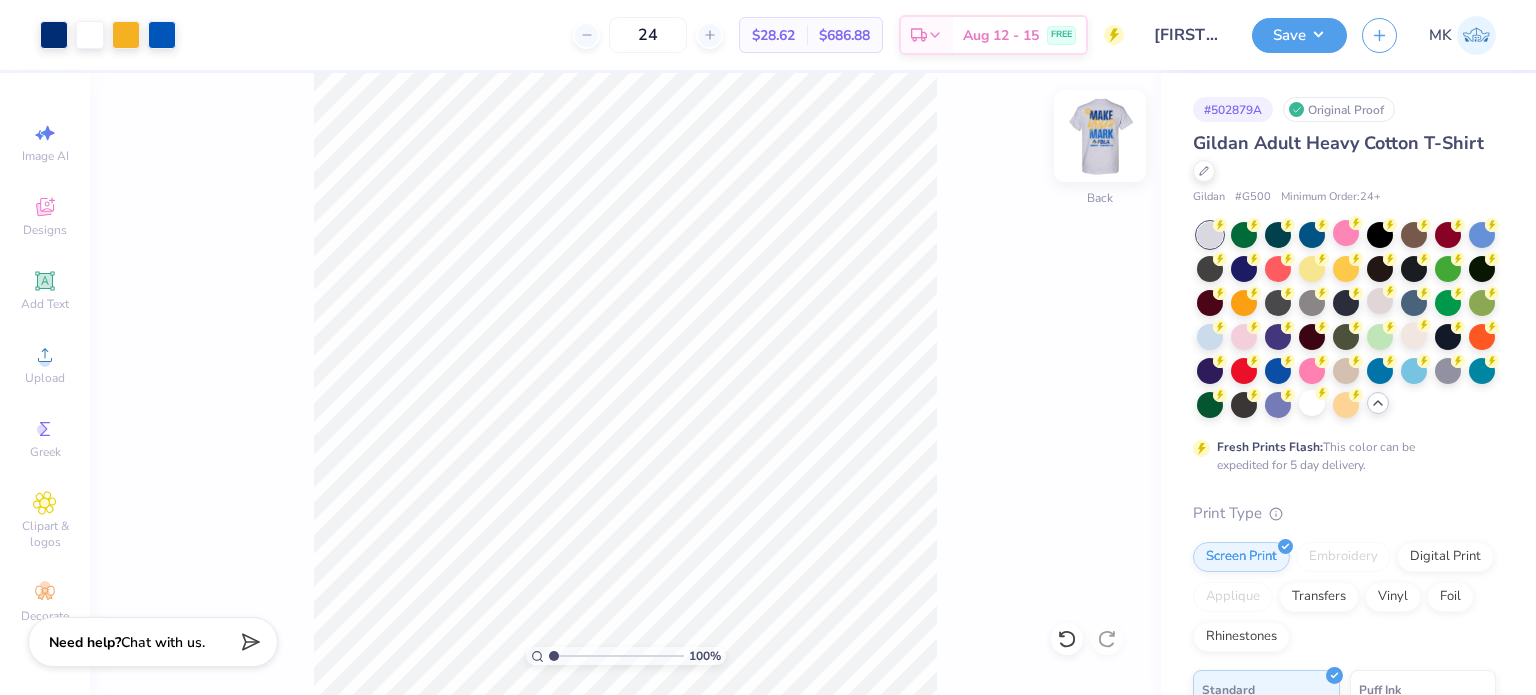 click at bounding box center [1100, 136] 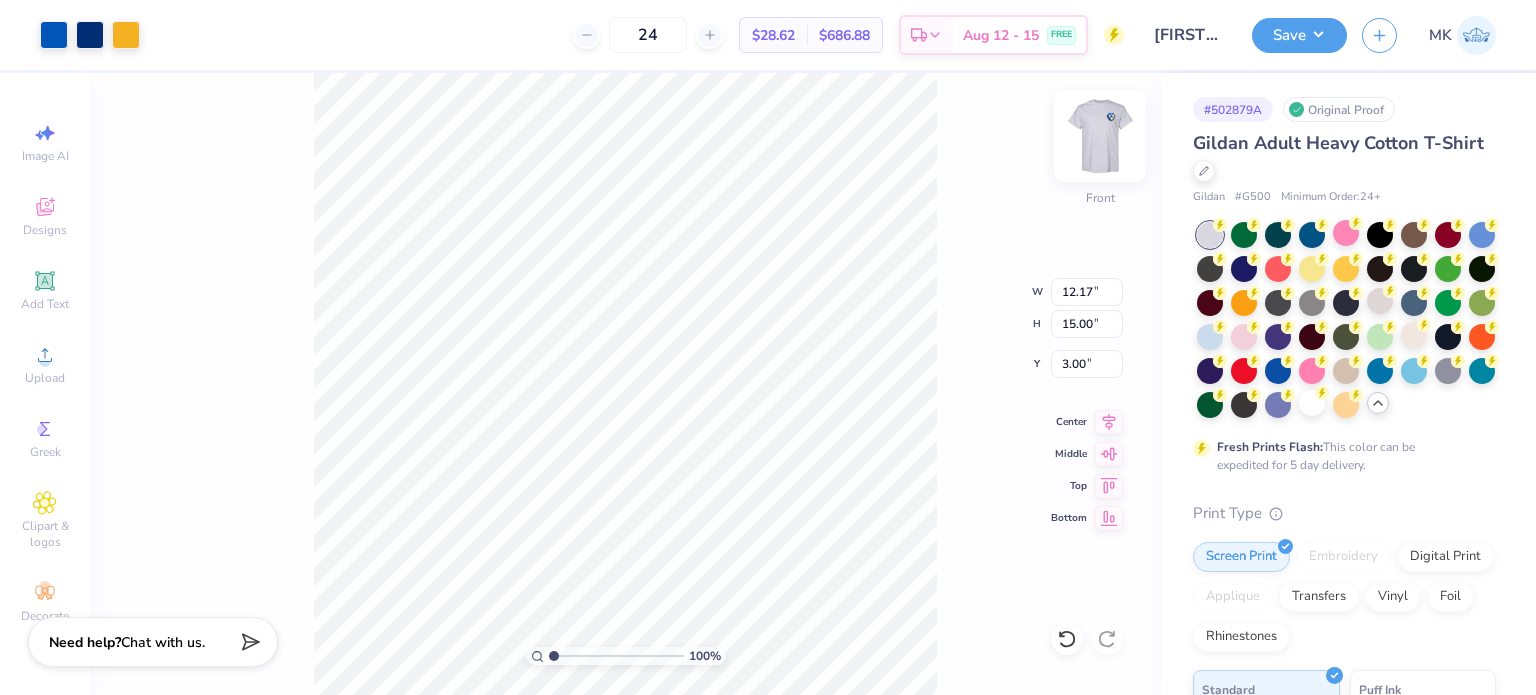 click at bounding box center (1100, 136) 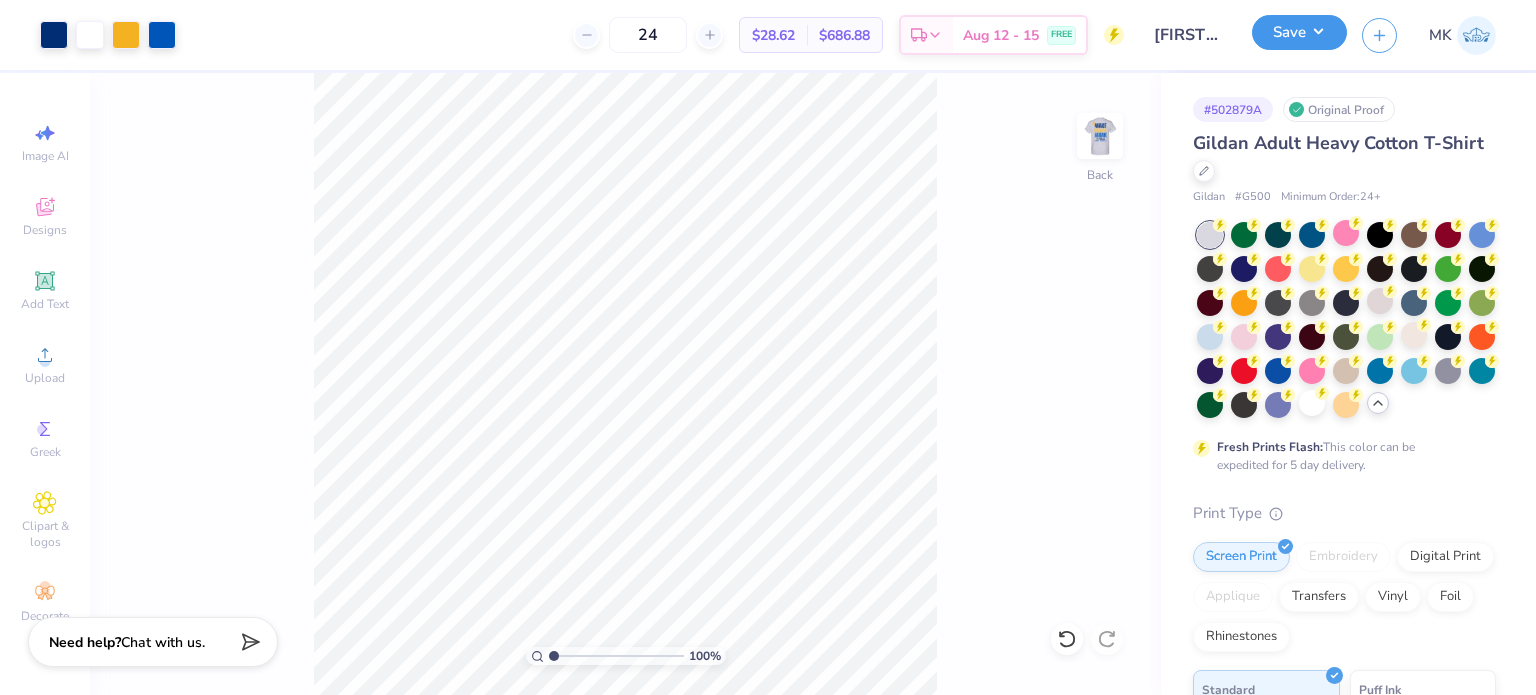 click on "Save" at bounding box center [1299, 32] 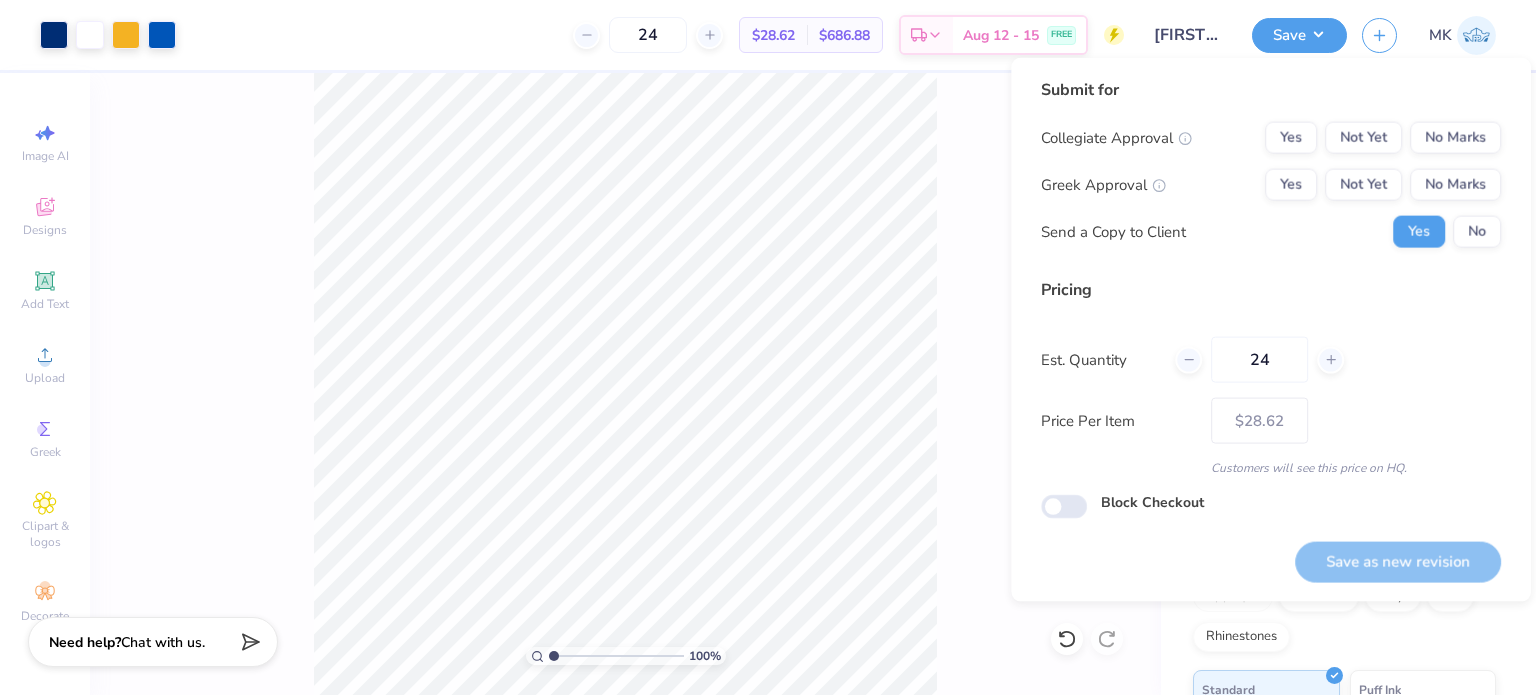click on "Submit for Collegiate Approval Yes Not Yet No Marks Greek Approval Yes Not Yet No Marks Send a Copy to Client Yes No" at bounding box center (1271, 170) 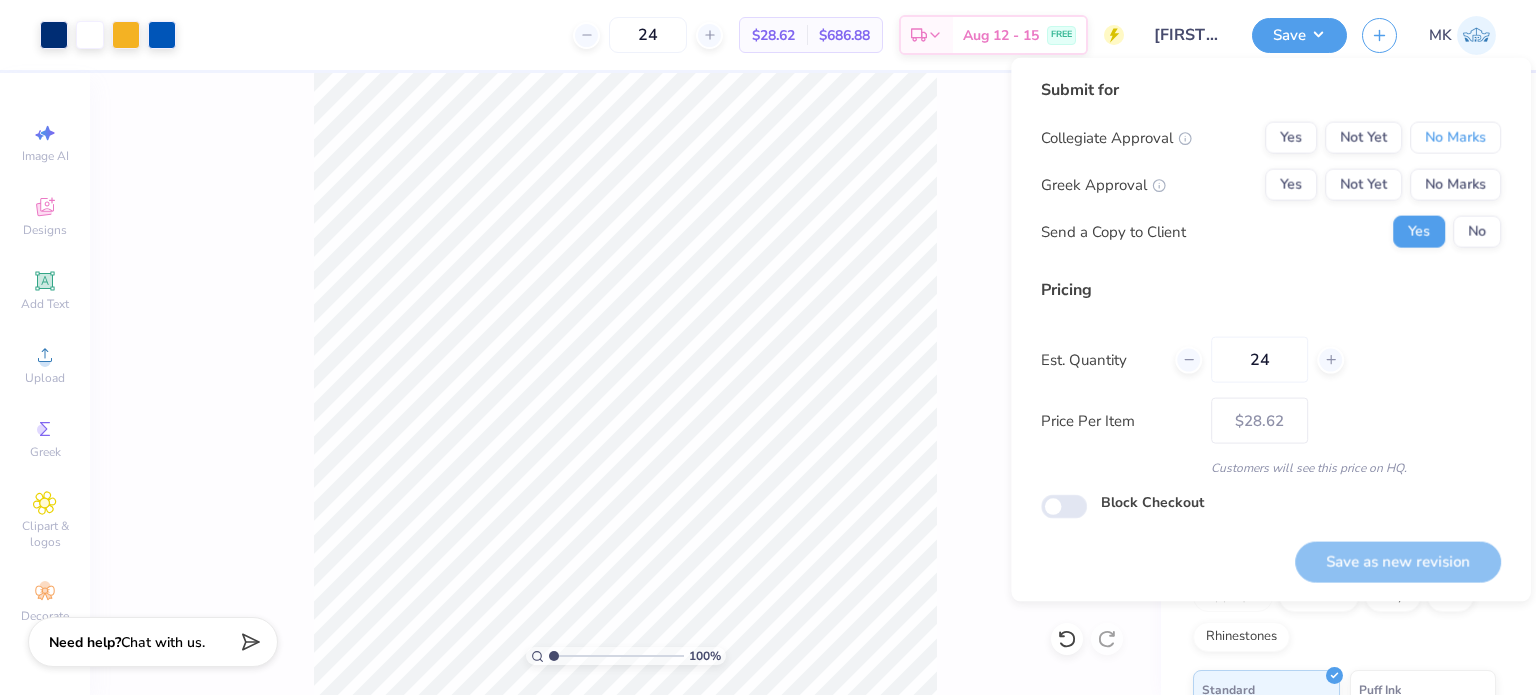 drag, startPoint x: 1443, startPoint y: 142, endPoint x: 1445, endPoint y: 154, distance: 12.165525 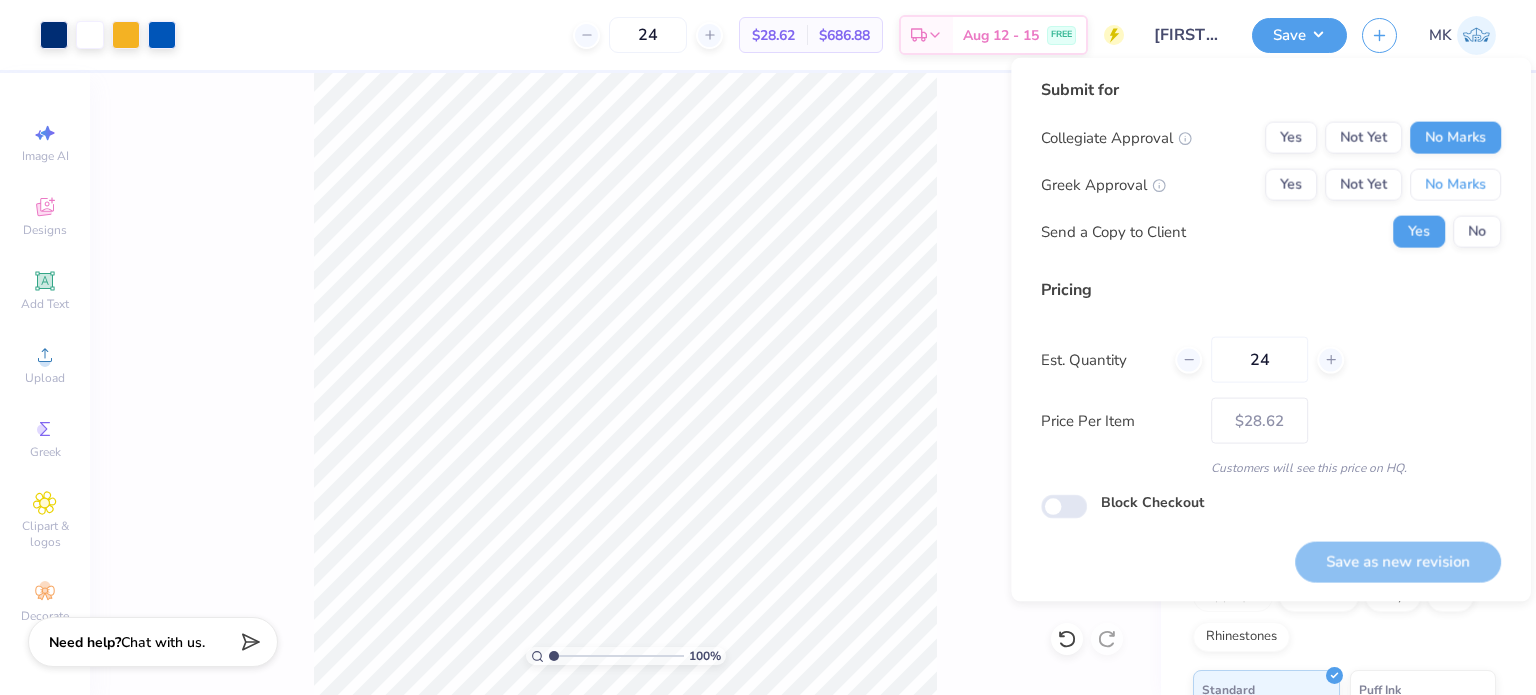 drag, startPoint x: 1458, startPoint y: 190, endPoint x: 1472, endPoint y: 211, distance: 25.23886 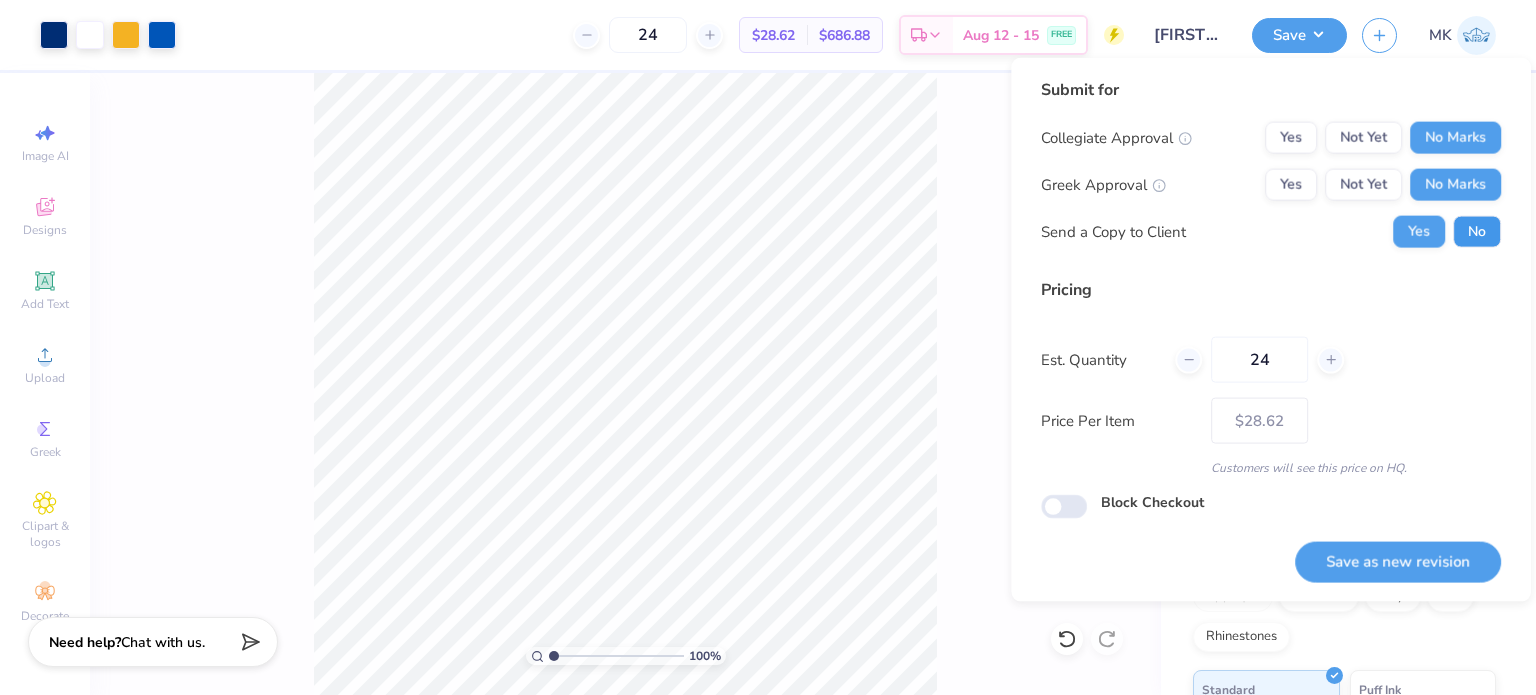 click on "No" at bounding box center [1477, 232] 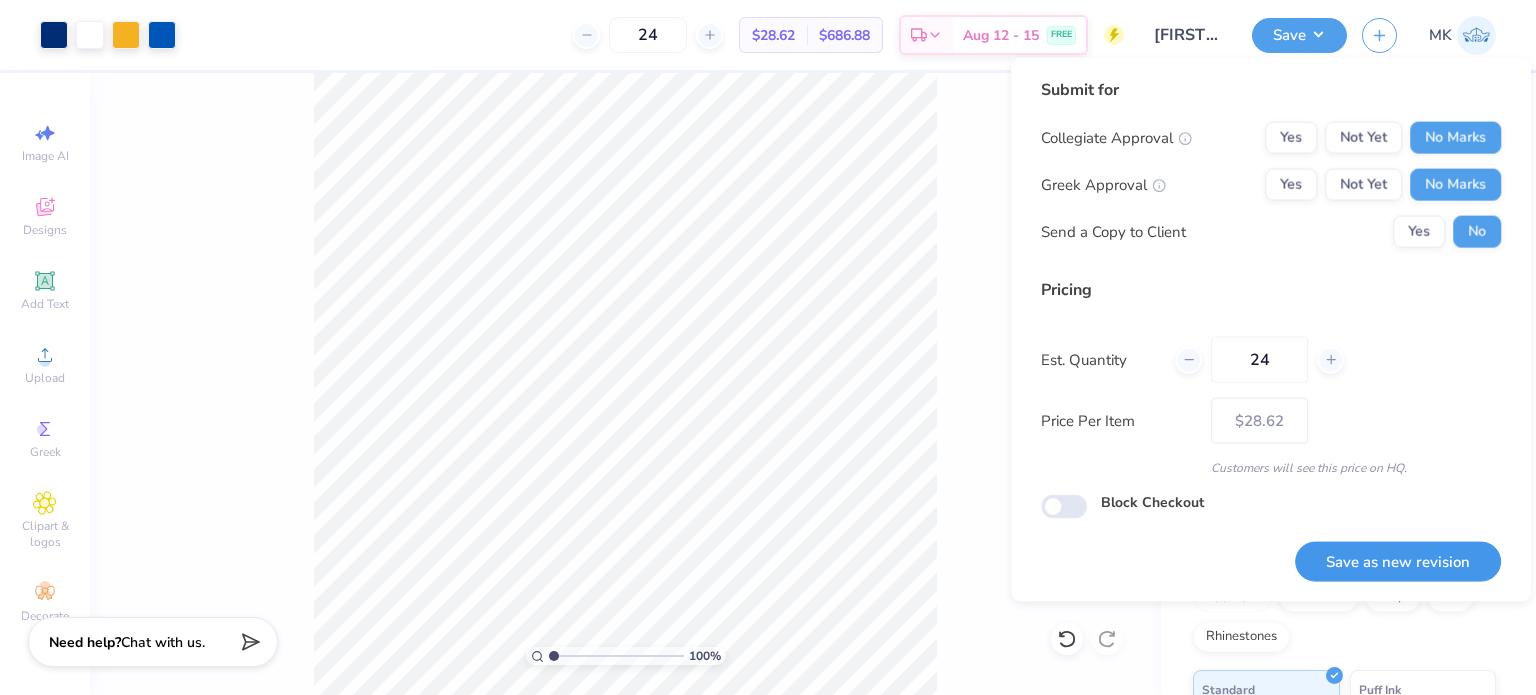 click on "Save as new revision" at bounding box center (1398, 561) 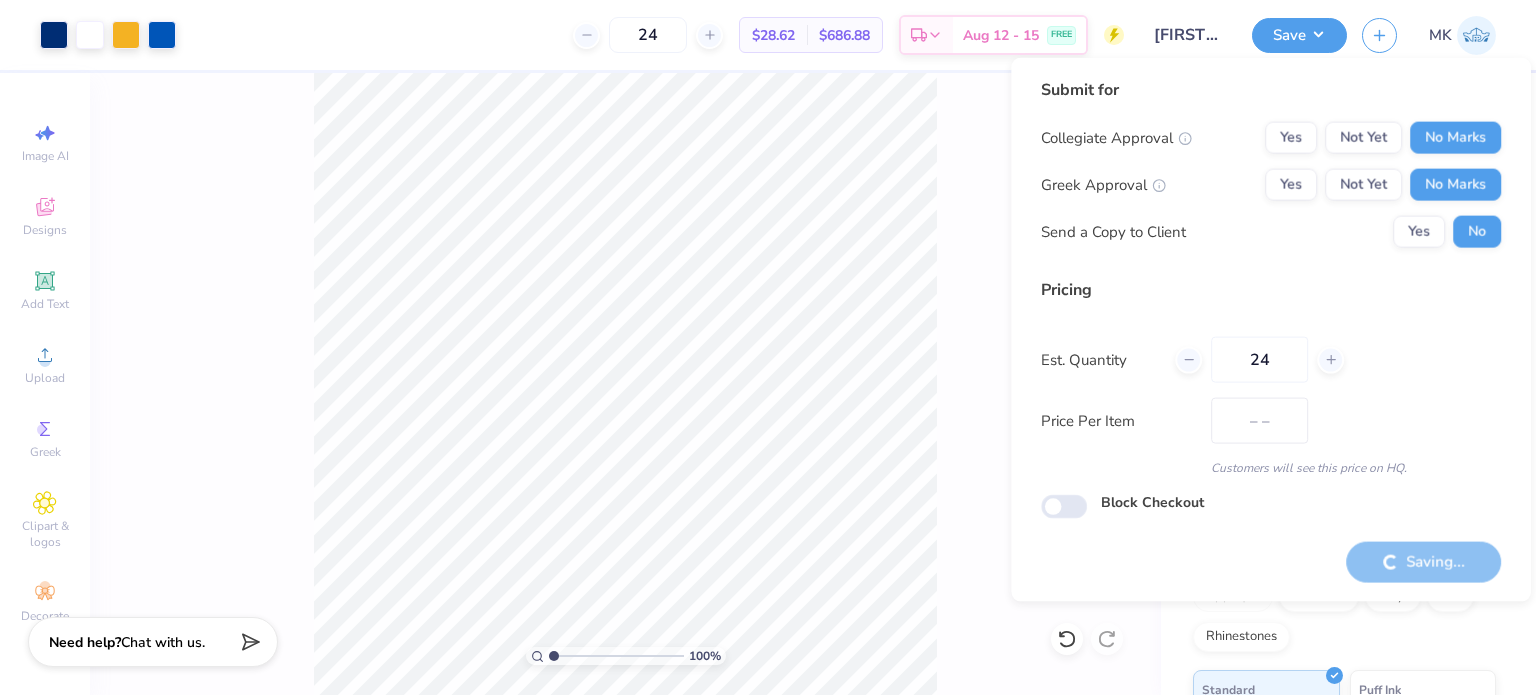 type on "$28.62" 